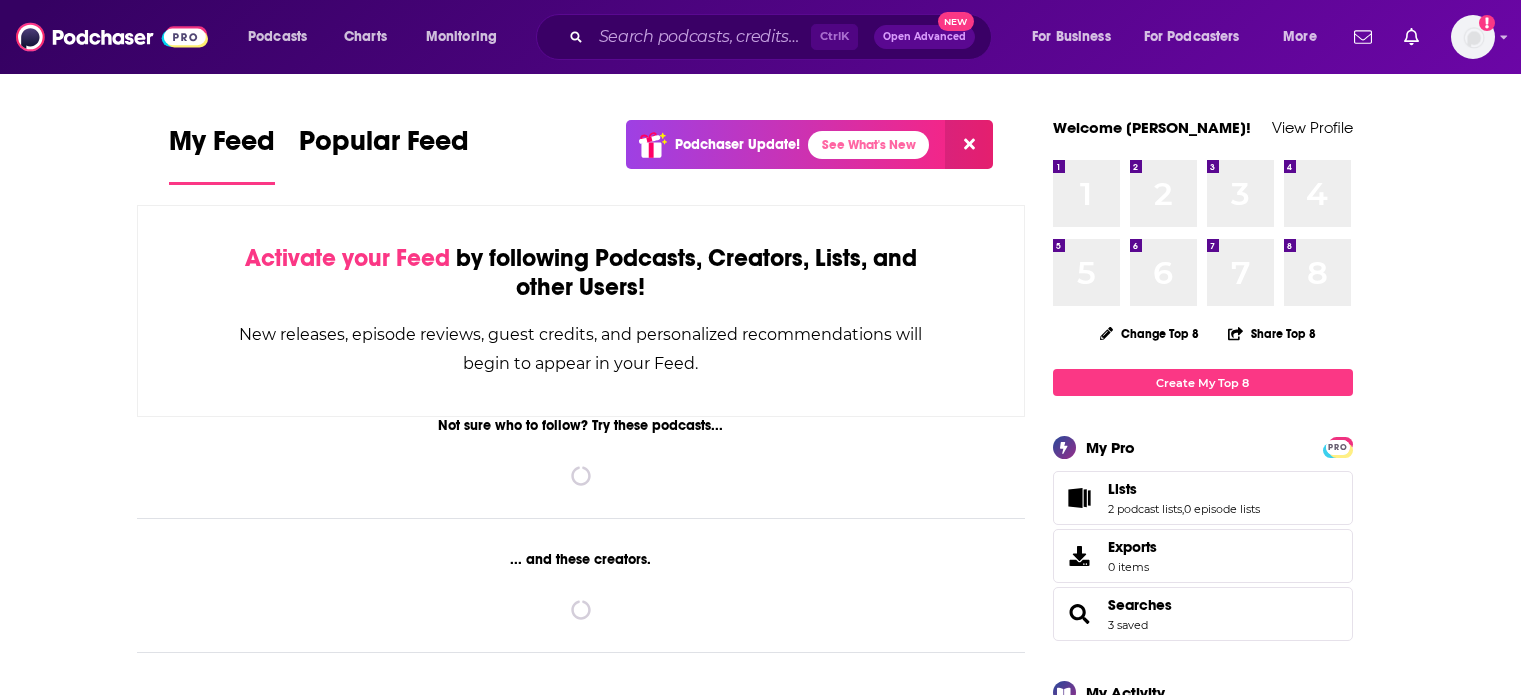 scroll, scrollTop: 0, scrollLeft: 0, axis: both 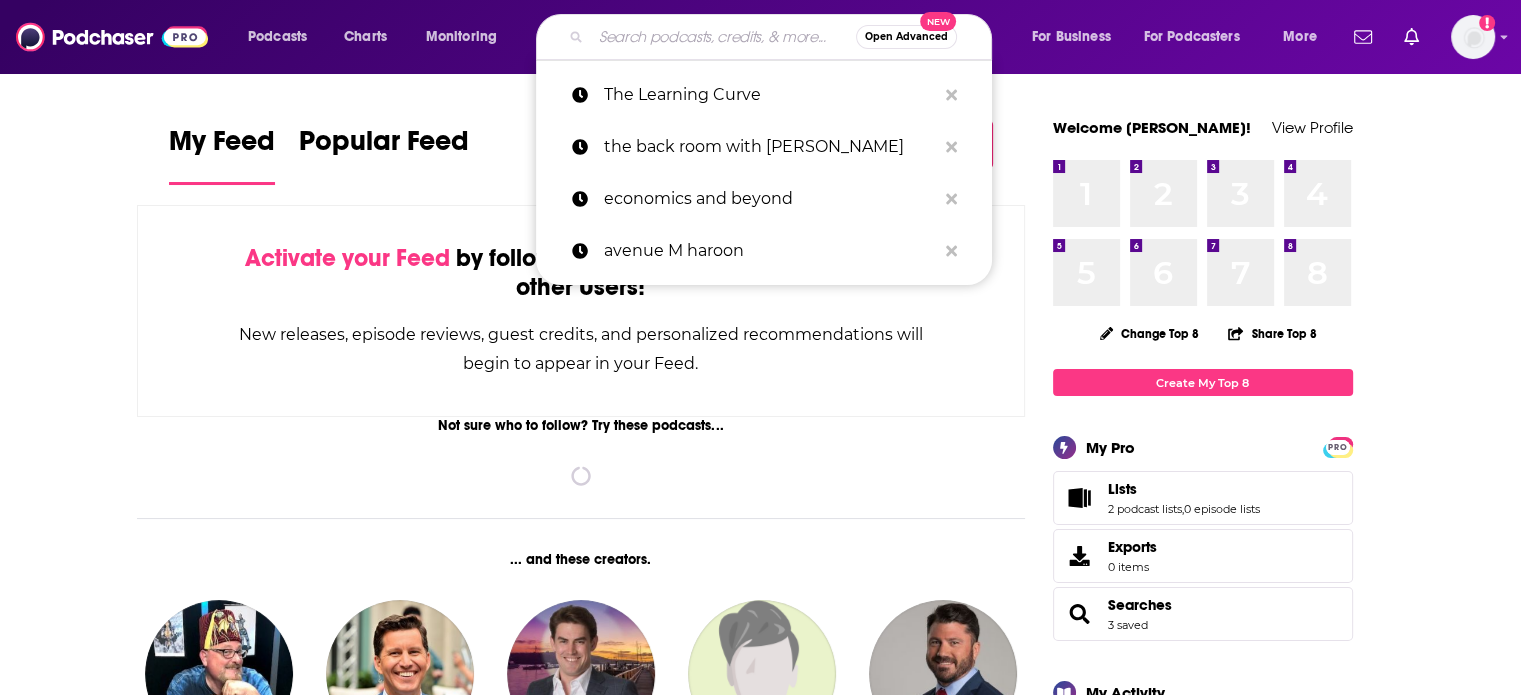 click at bounding box center [723, 37] 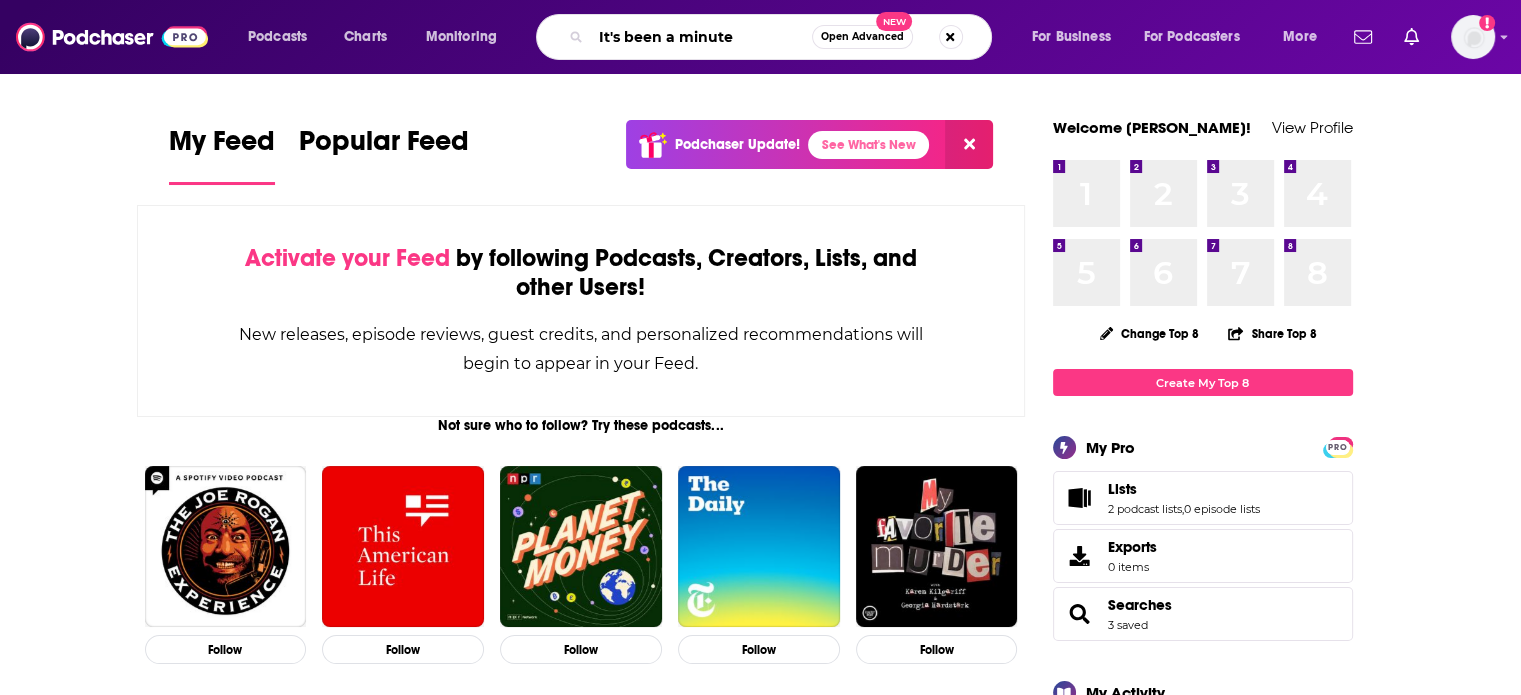 type on "It's been a minute" 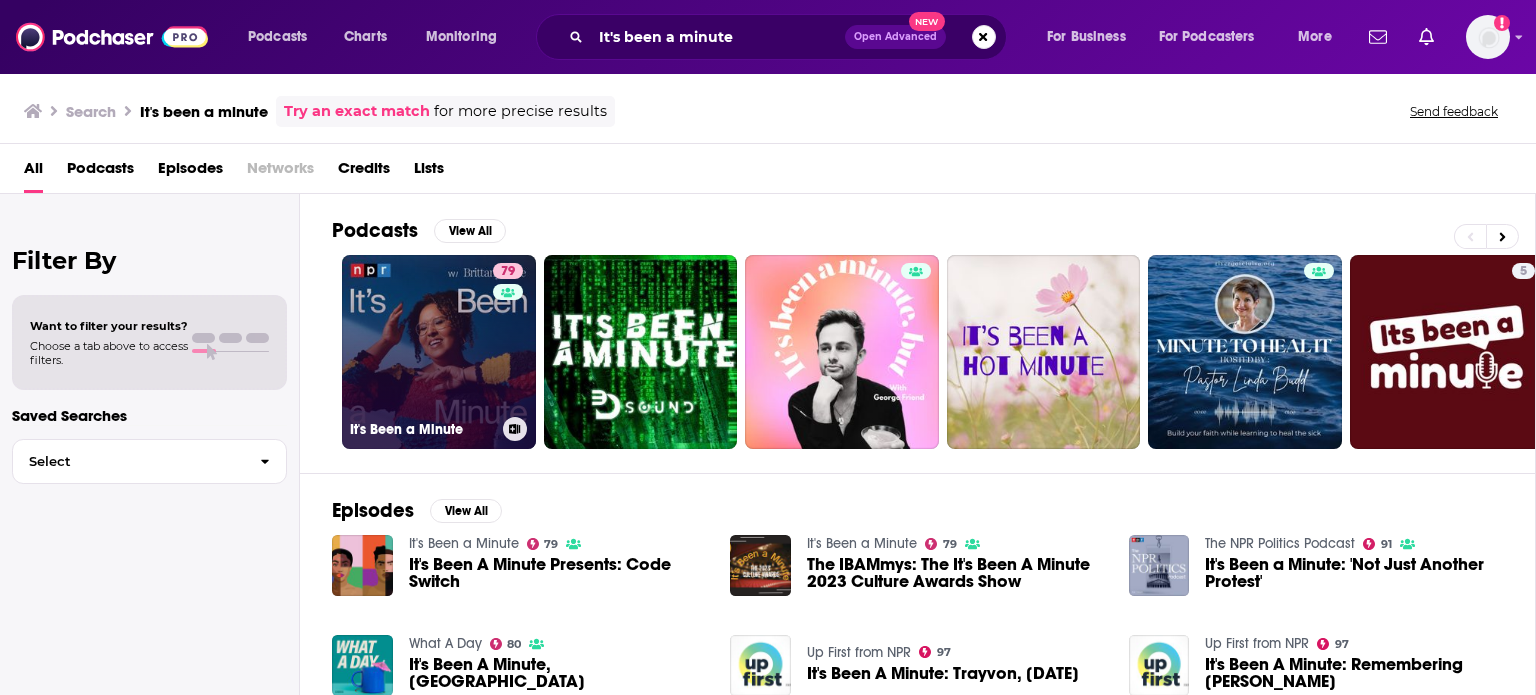 click on "79" at bounding box center (510, 340) 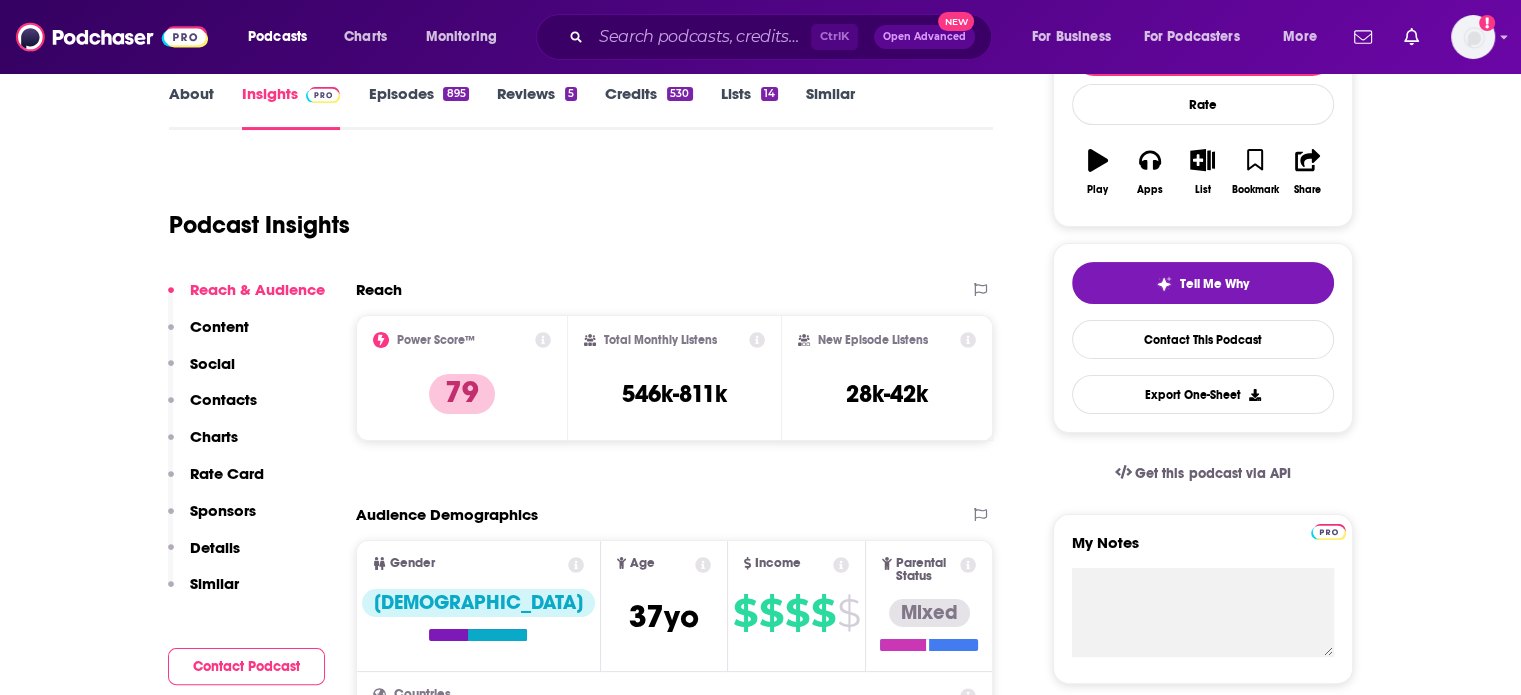 scroll, scrollTop: 300, scrollLeft: 0, axis: vertical 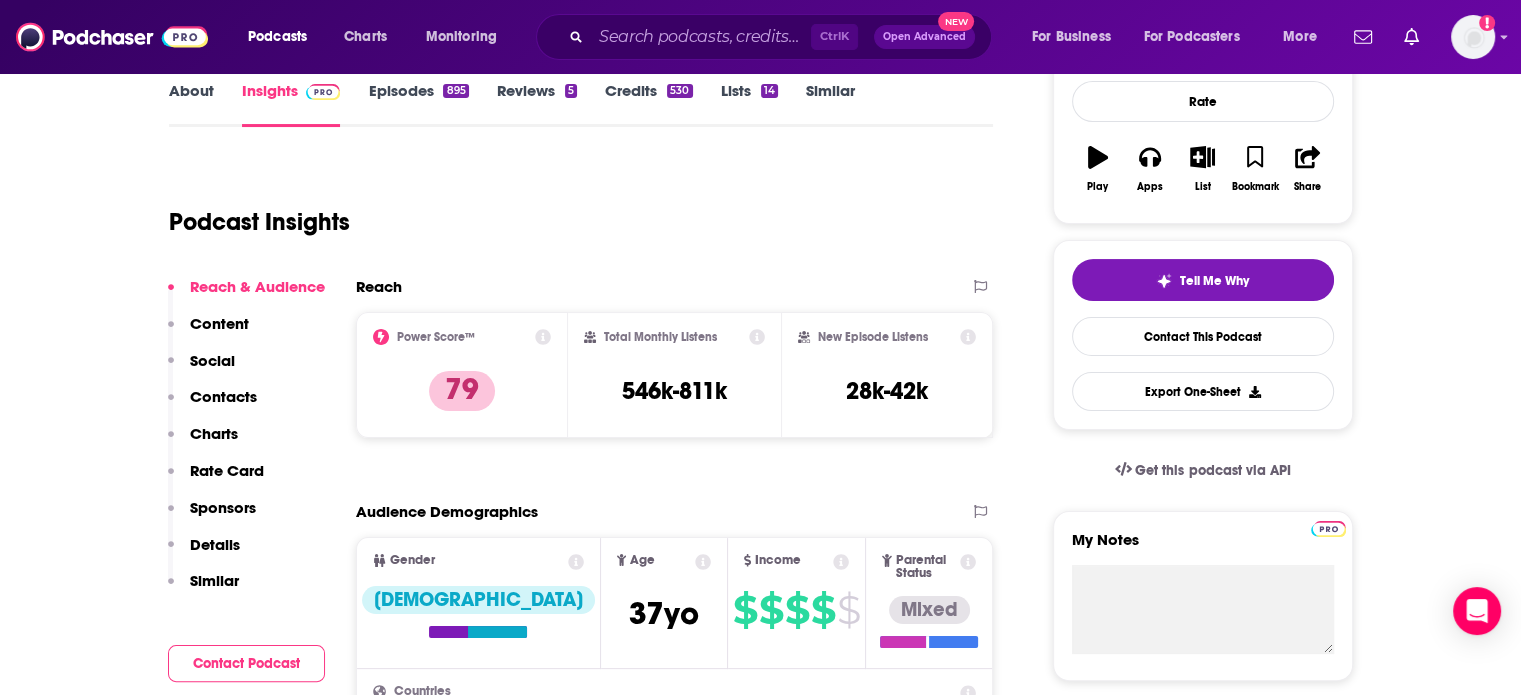 click on "Similar" at bounding box center (830, 104) 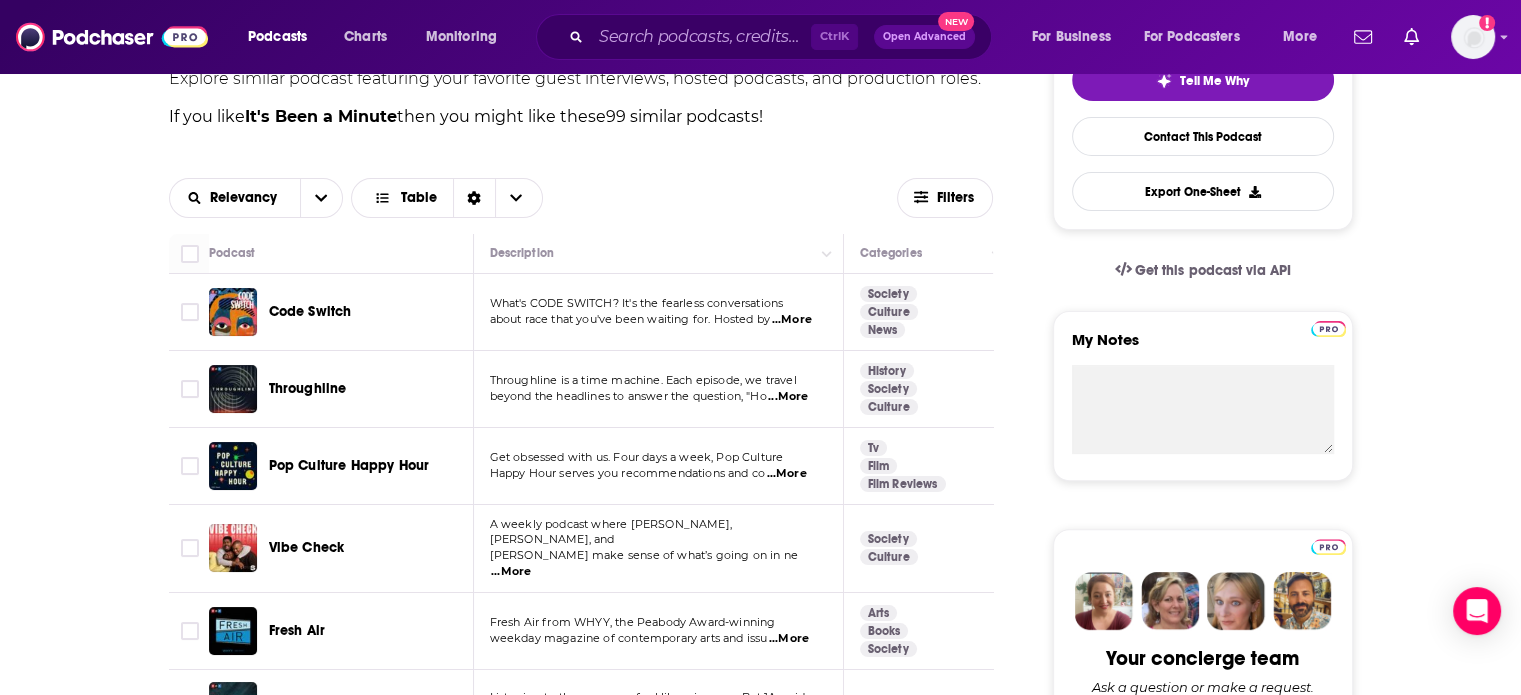 scroll, scrollTop: 600, scrollLeft: 0, axis: vertical 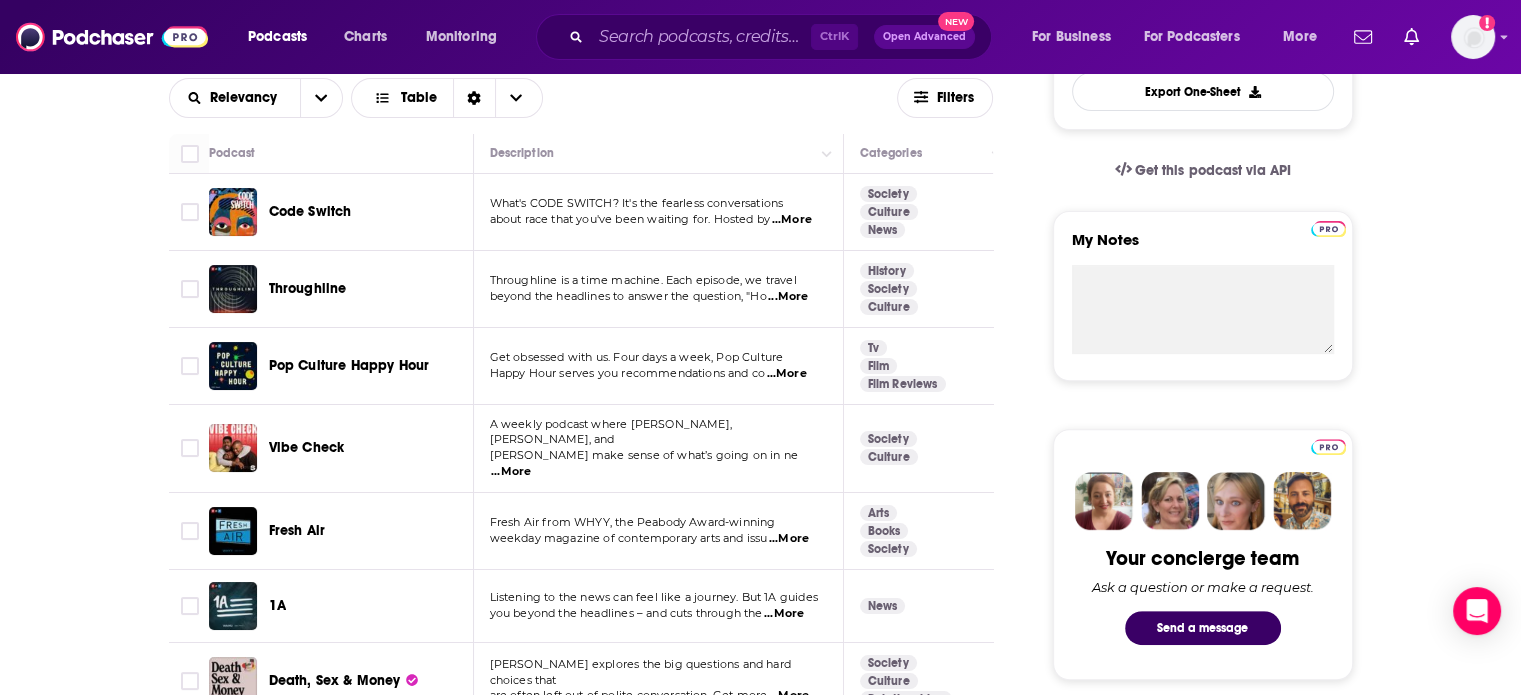 click on "...More" at bounding box center [787, 374] 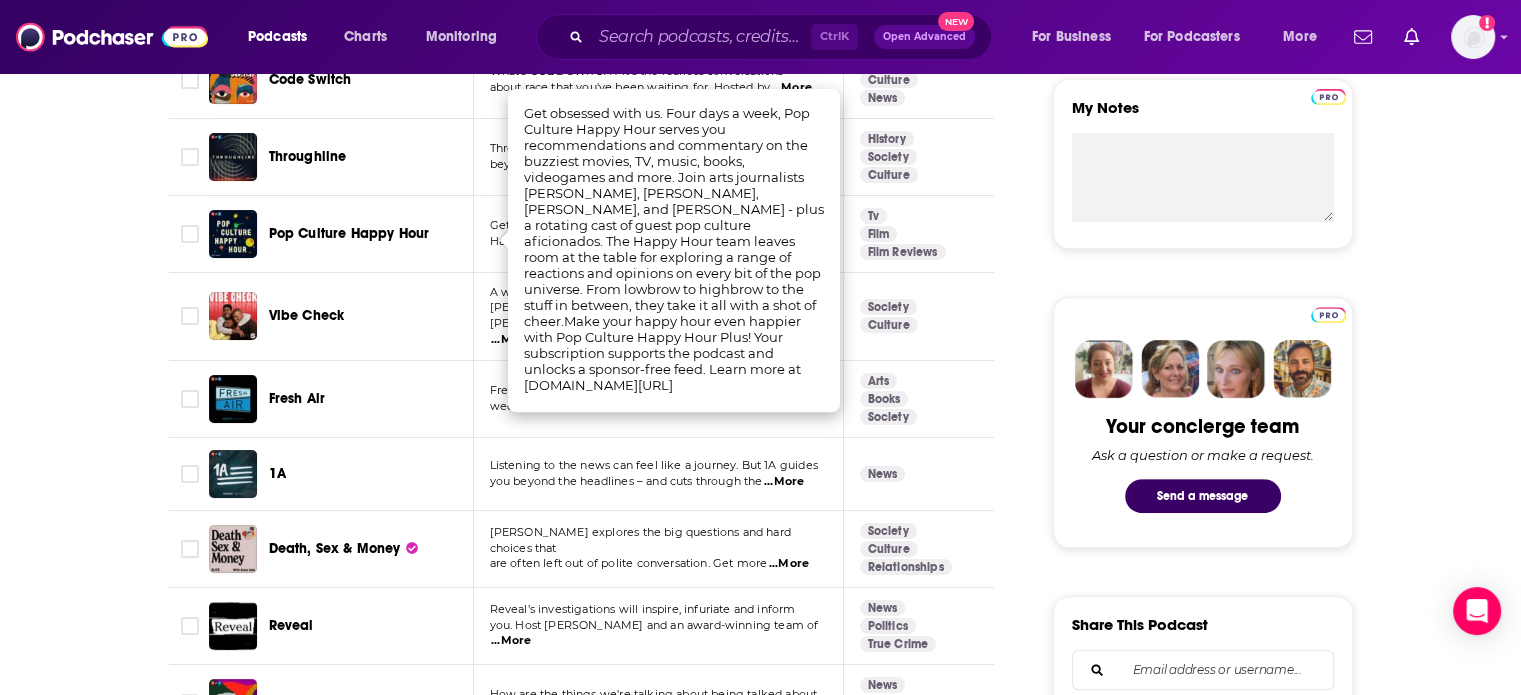 scroll, scrollTop: 800, scrollLeft: 0, axis: vertical 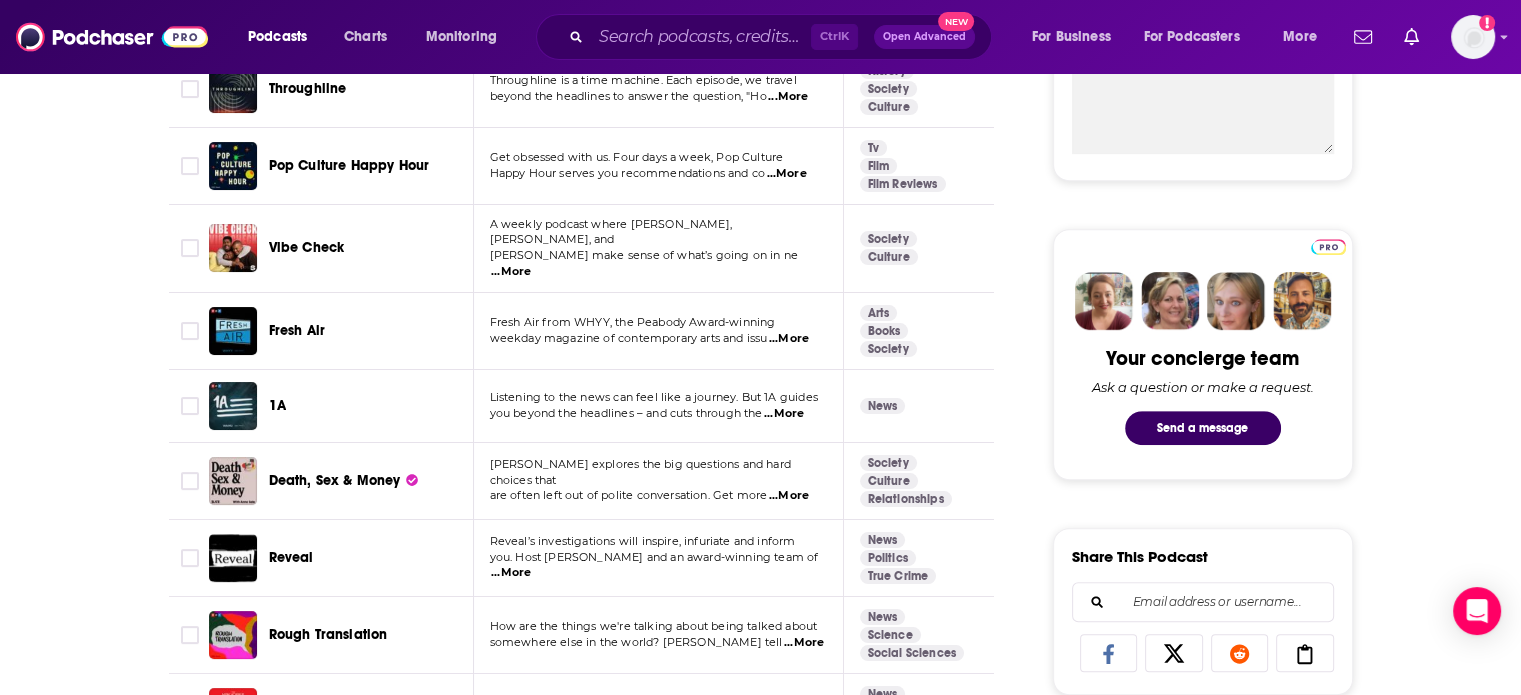 click on "[PERSON_NAME] explores the big questions and hard choices that are often left out of polite conversation.  Get more   ...More" at bounding box center (659, 481) 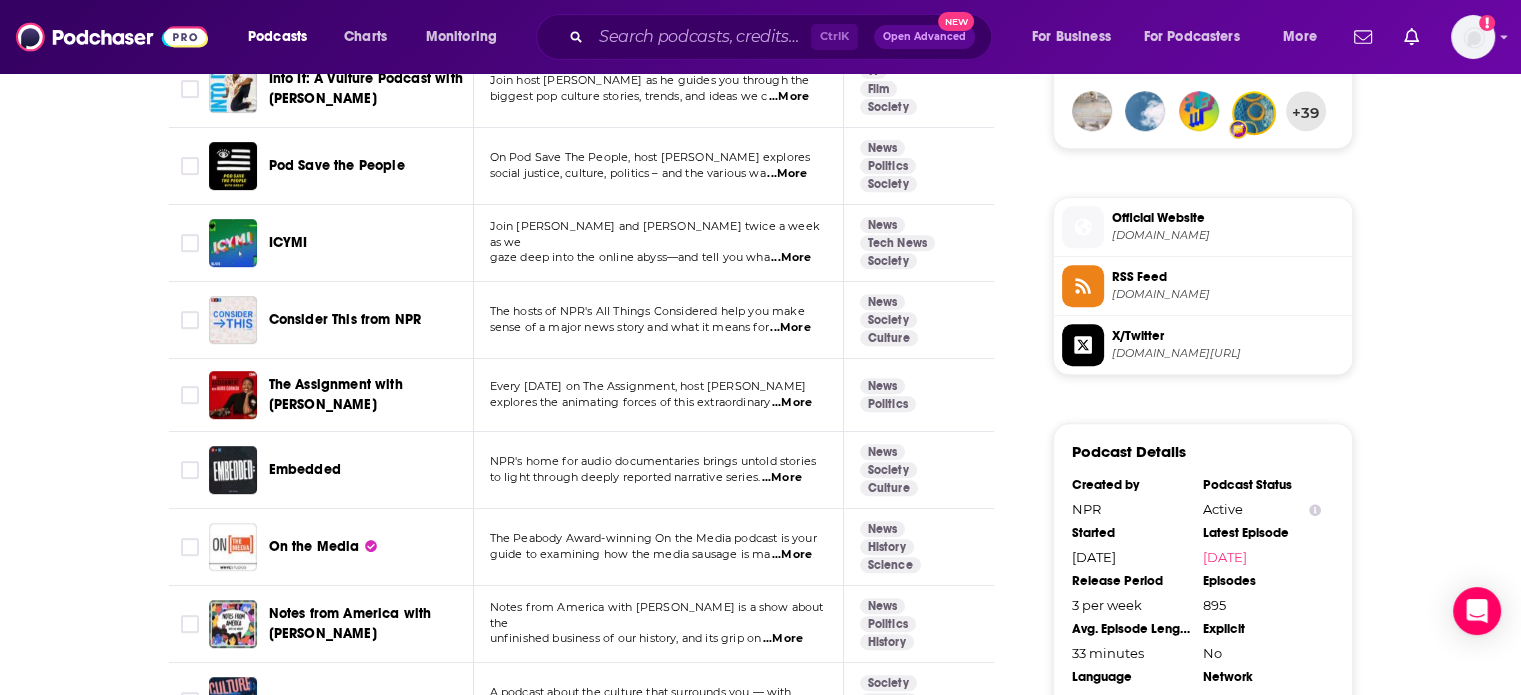 scroll, scrollTop: 1600, scrollLeft: 0, axis: vertical 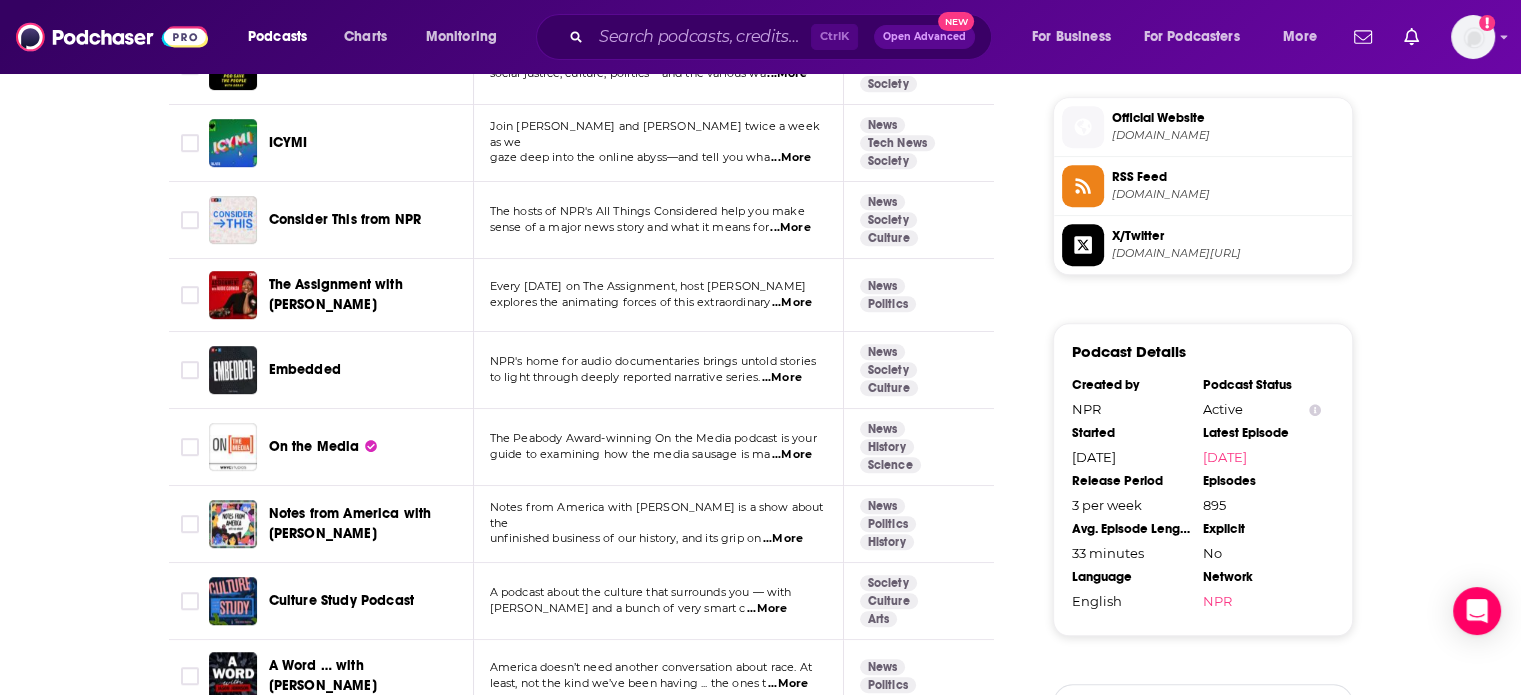 click on "explores the animating forces of this extraordinary  ...More" at bounding box center [658, 303] 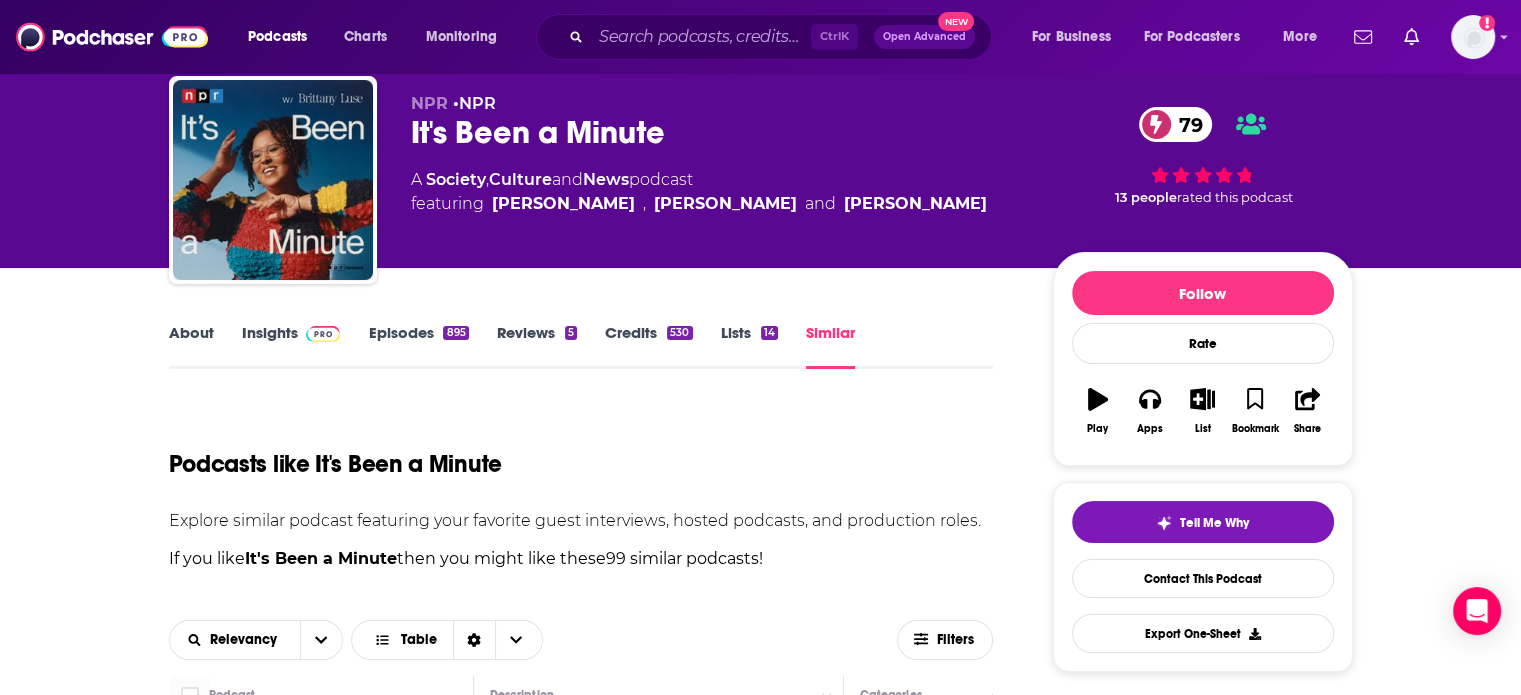 scroll, scrollTop: 0, scrollLeft: 0, axis: both 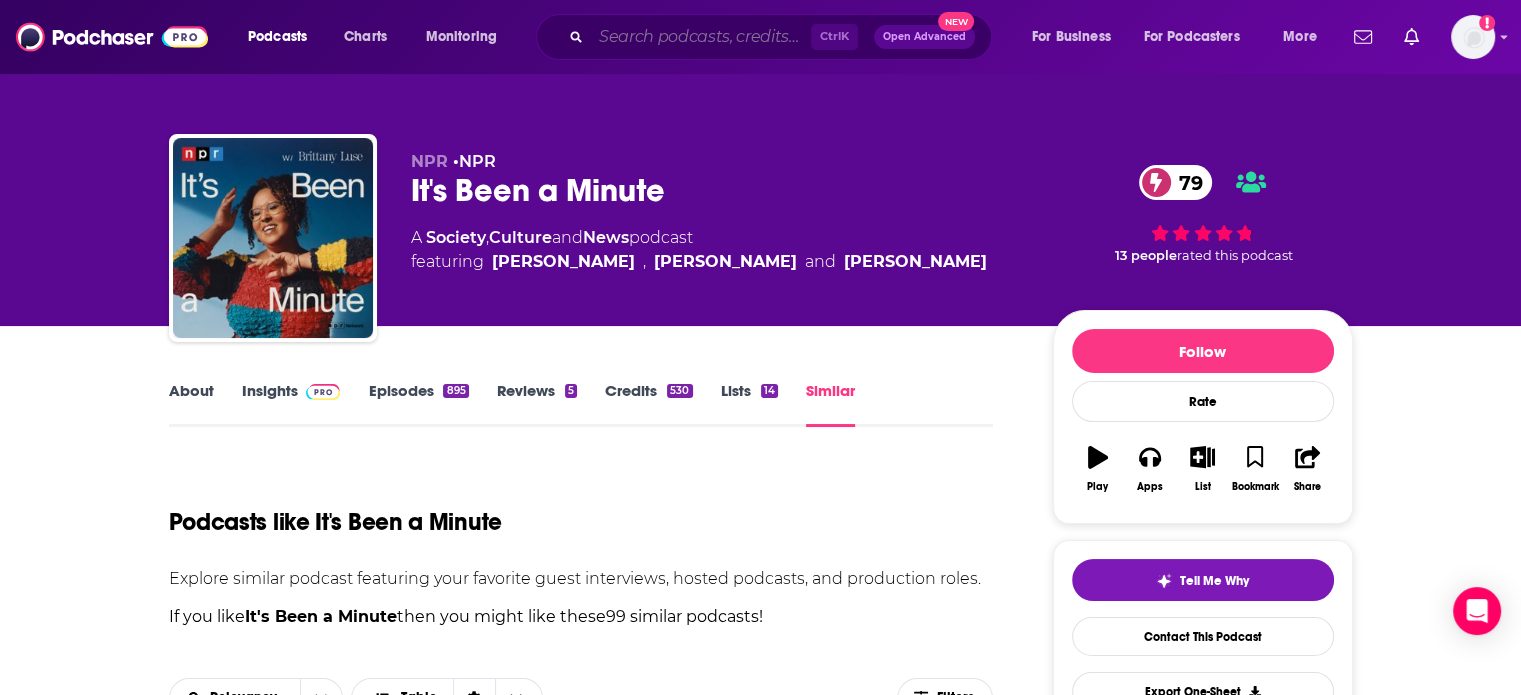 click at bounding box center [701, 37] 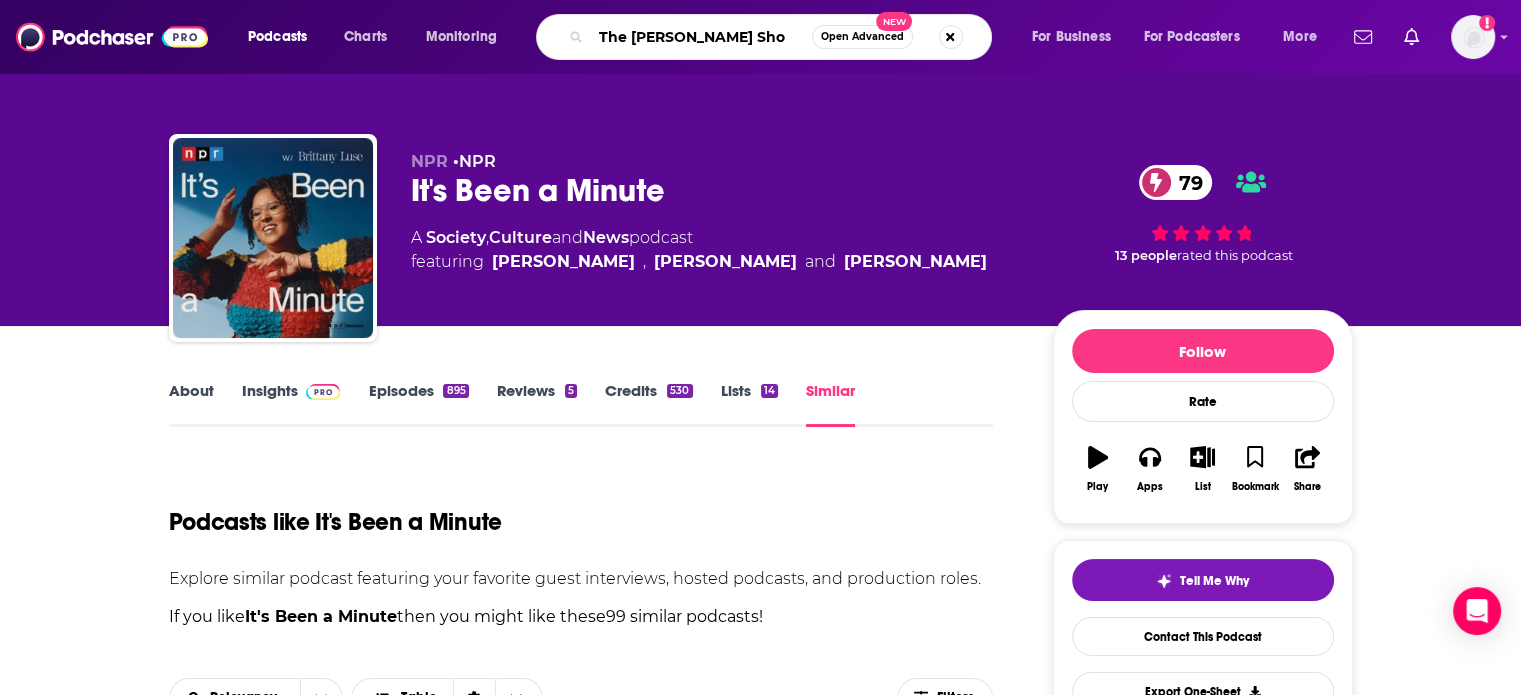 type on "The [PERSON_NAME] Show" 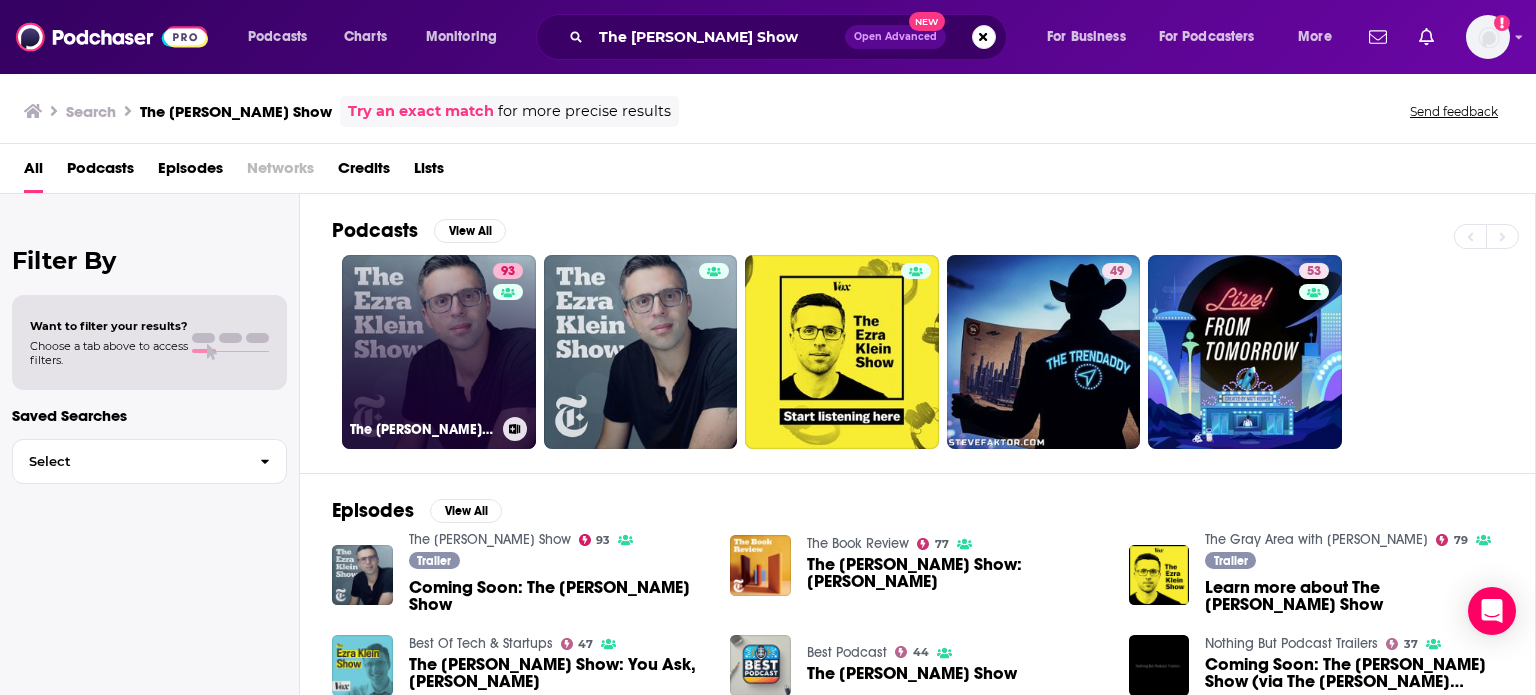 click on "93 The [PERSON_NAME] Show" at bounding box center [439, 352] 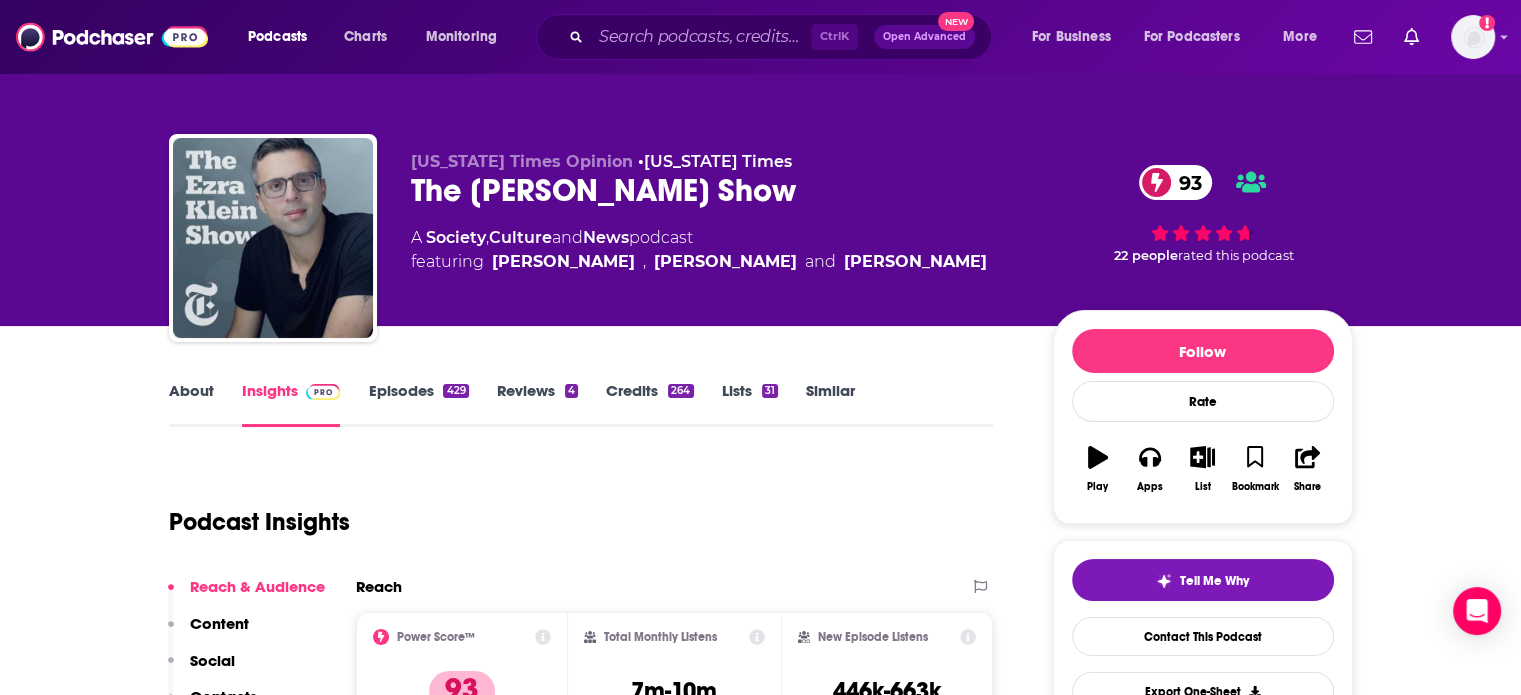 click on "Similar" at bounding box center (830, 404) 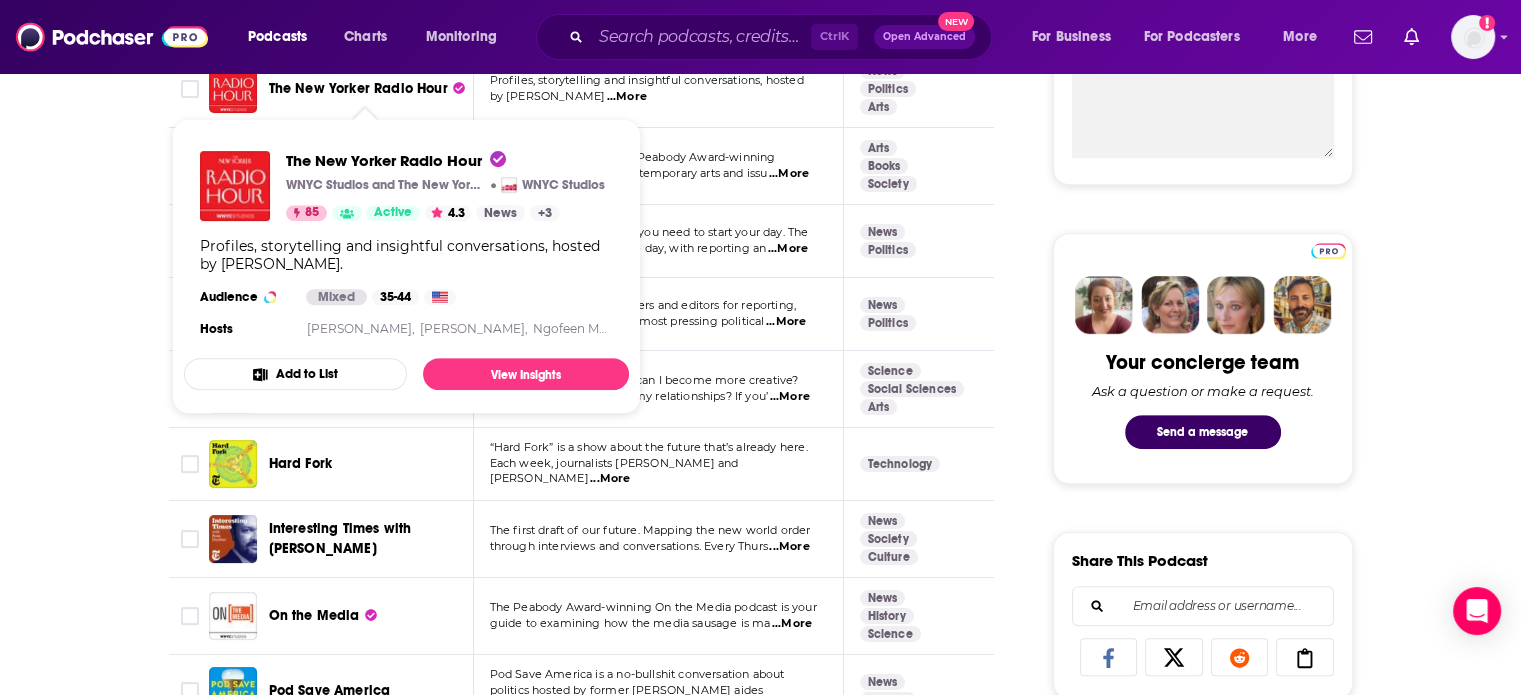 scroll, scrollTop: 800, scrollLeft: 0, axis: vertical 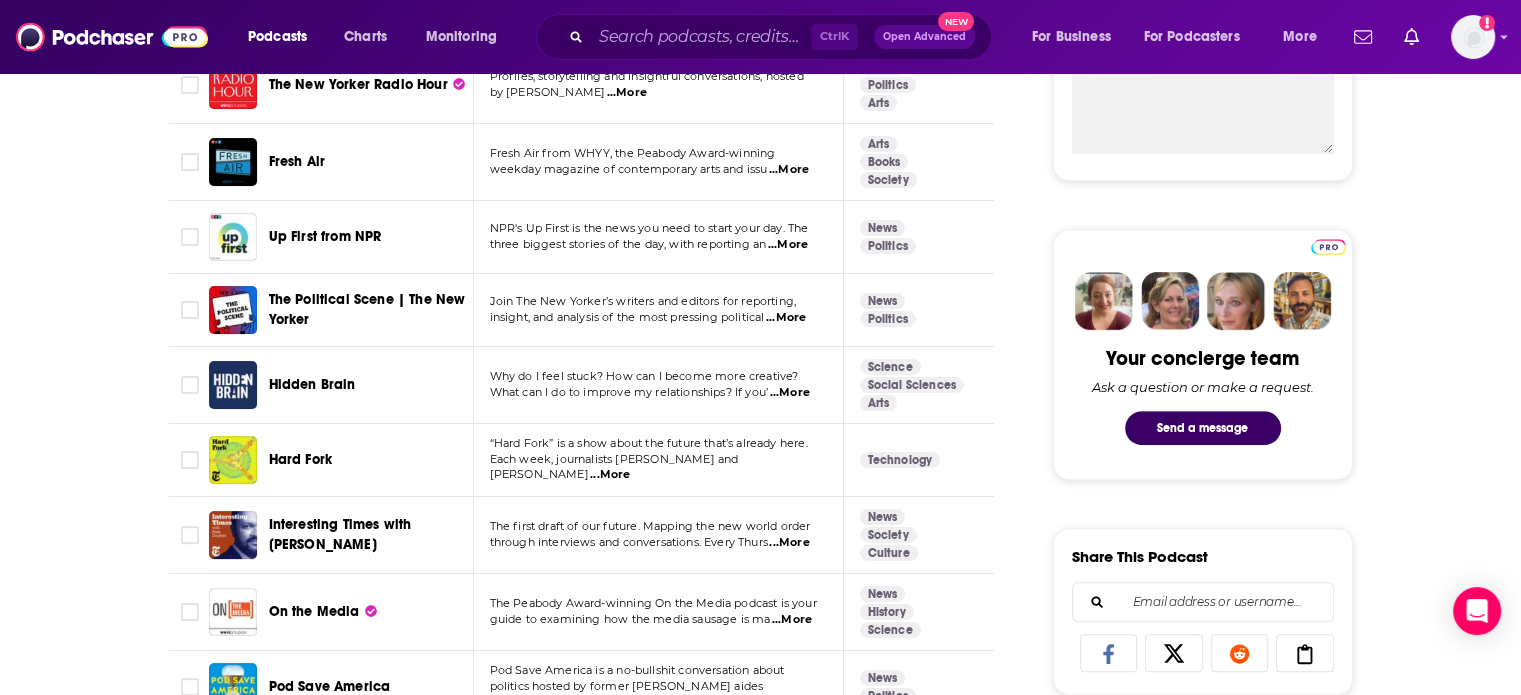click on "...More" at bounding box center [790, 393] 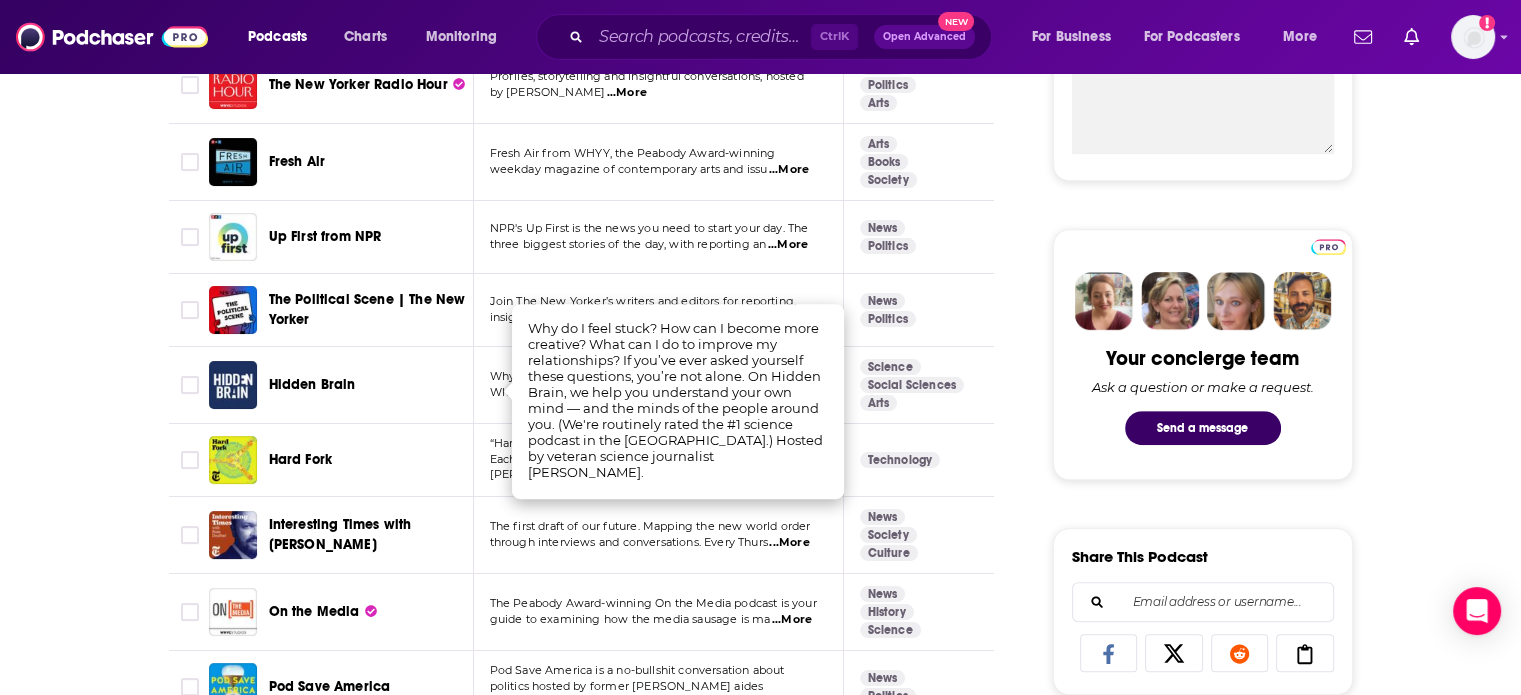 click on "Hidden Brain" at bounding box center [373, 385] 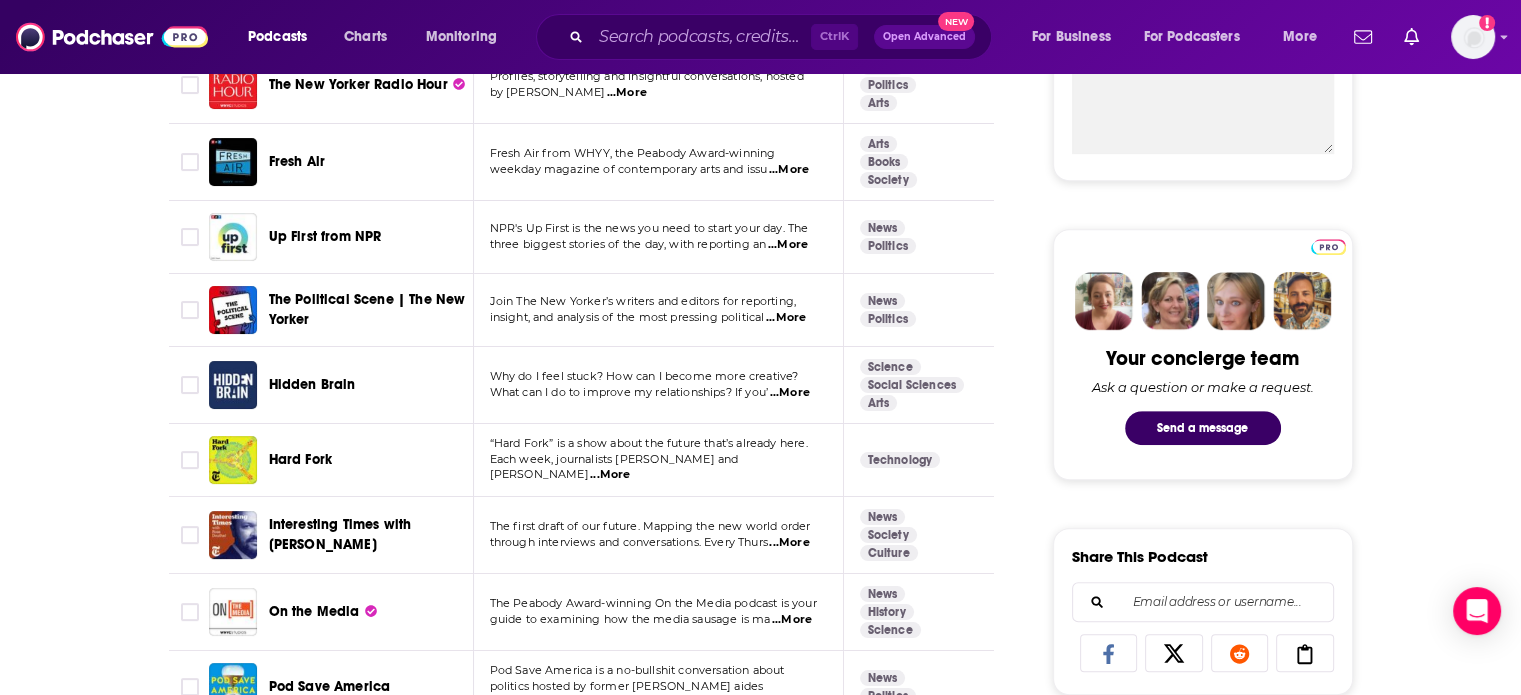 scroll, scrollTop: 900, scrollLeft: 0, axis: vertical 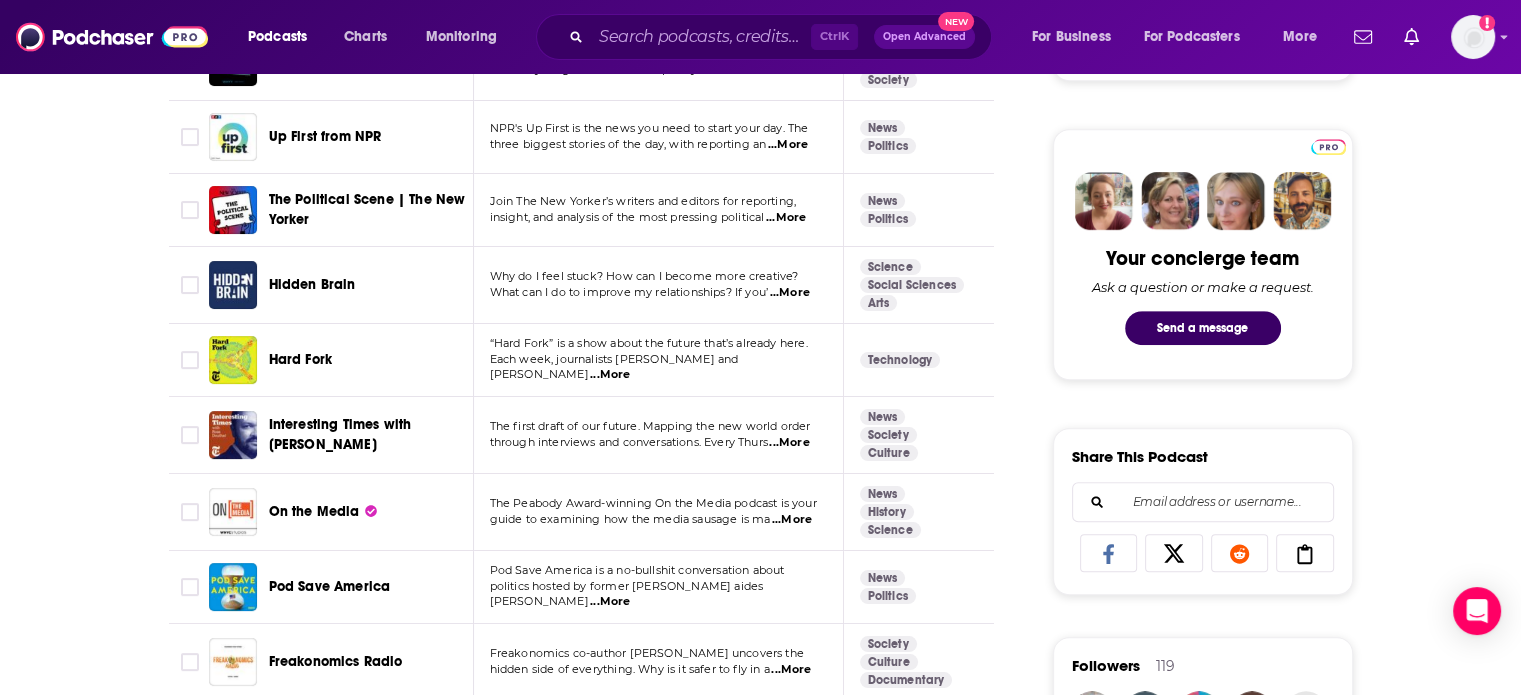 click on "Each week, journalists [PERSON_NAME] and [PERSON_NAME]  ...More" at bounding box center (658, 368) 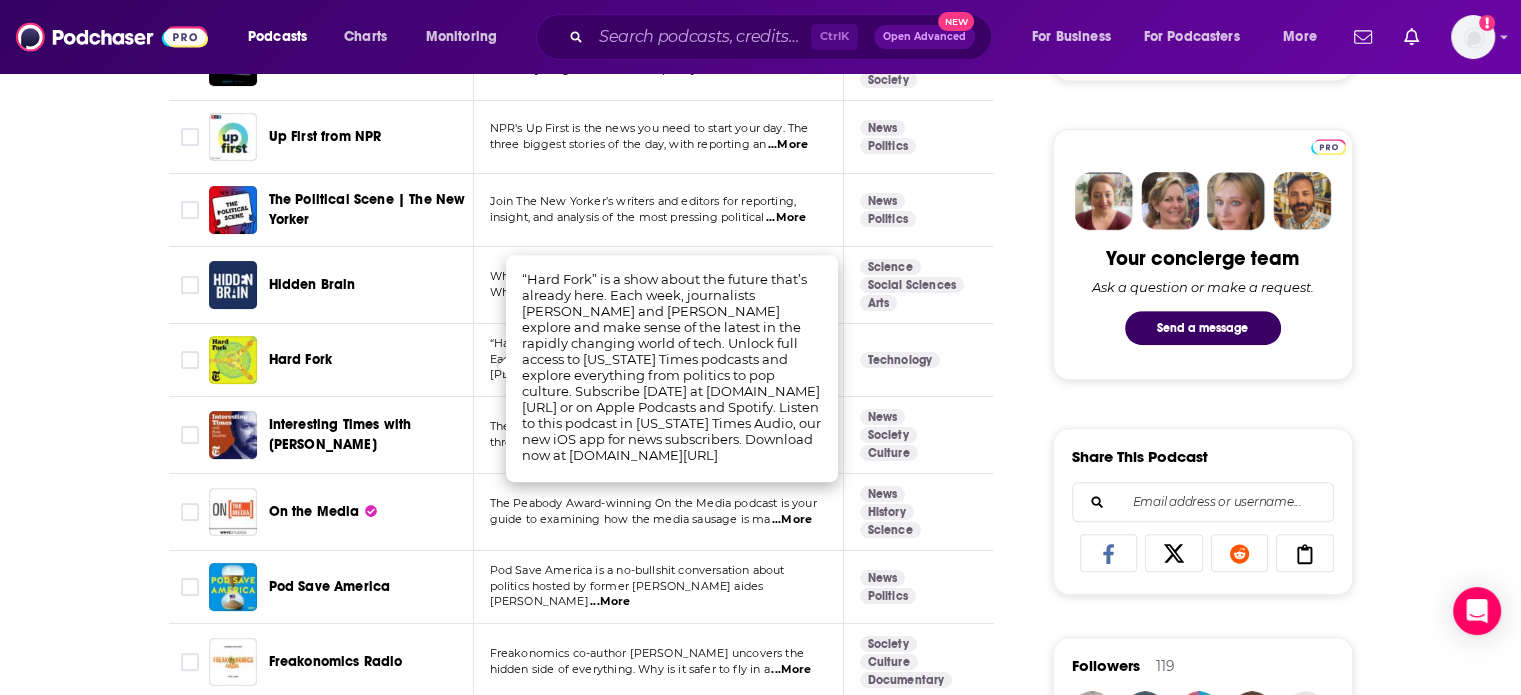 click on "Hard Fork" at bounding box center [373, 360] 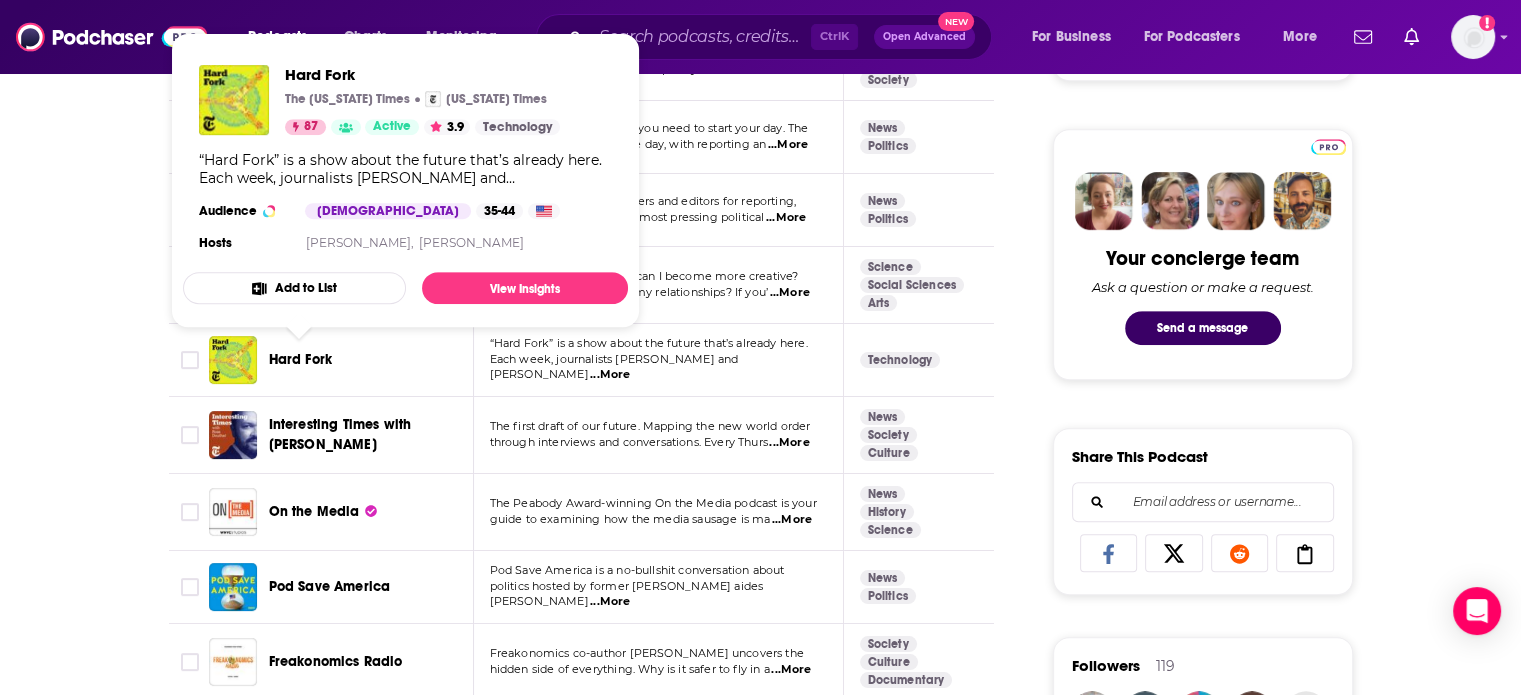 click on "Hard Fork" at bounding box center [373, 360] 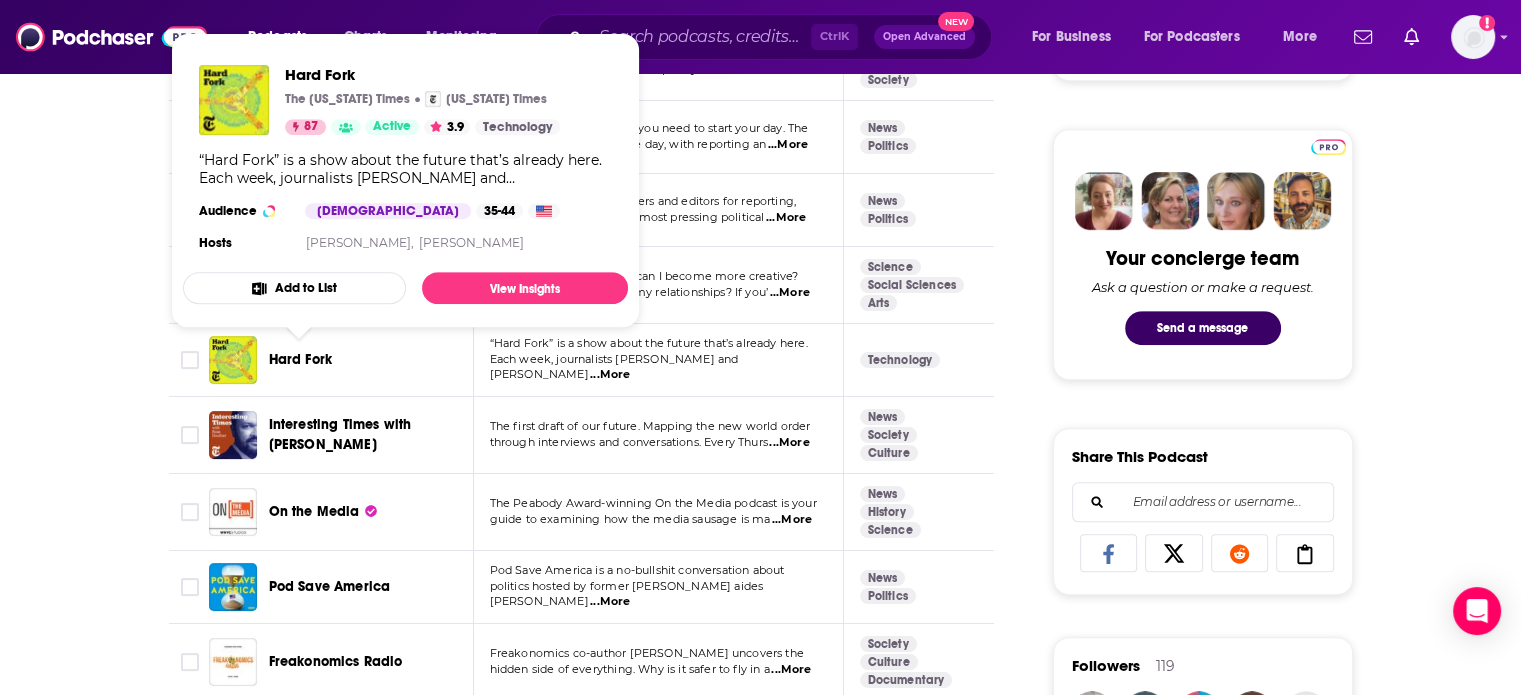 click on "Hard Fork" at bounding box center (301, 359) 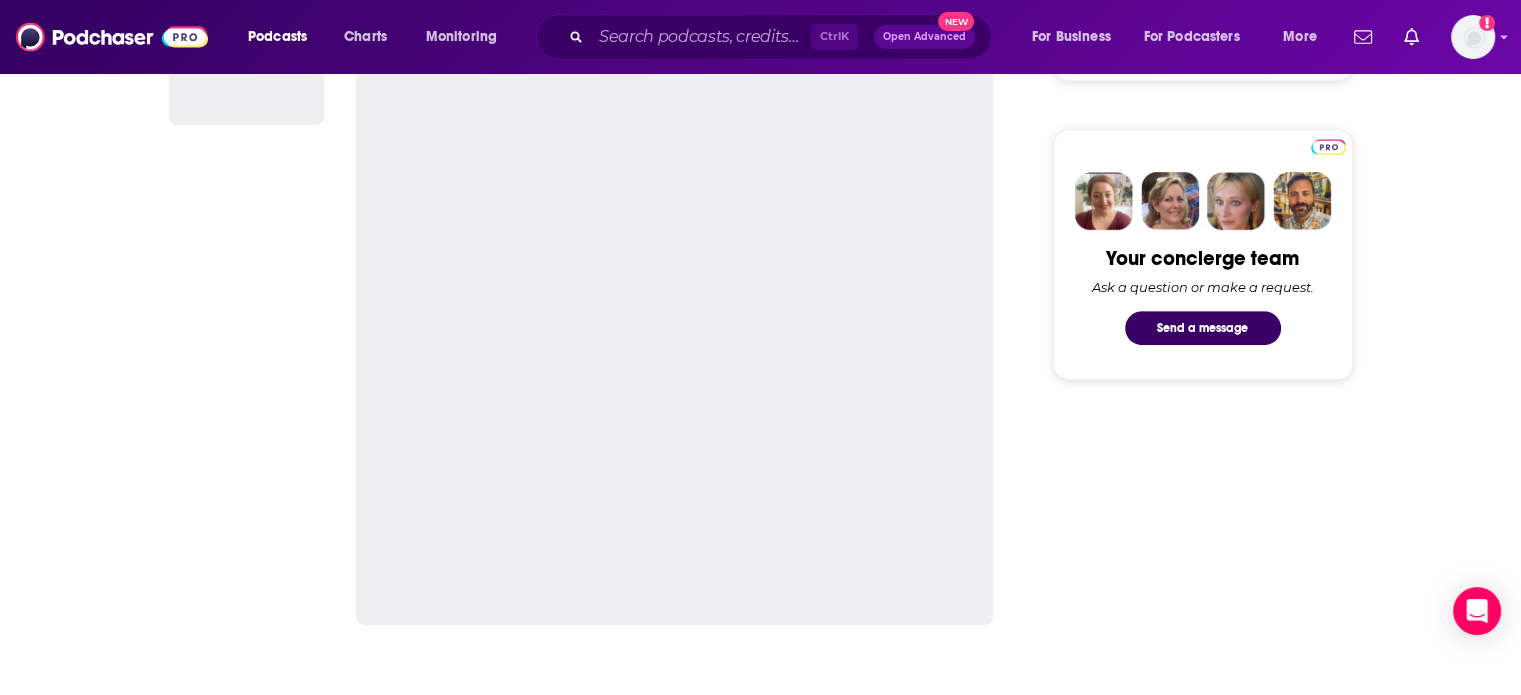 scroll, scrollTop: 0, scrollLeft: 0, axis: both 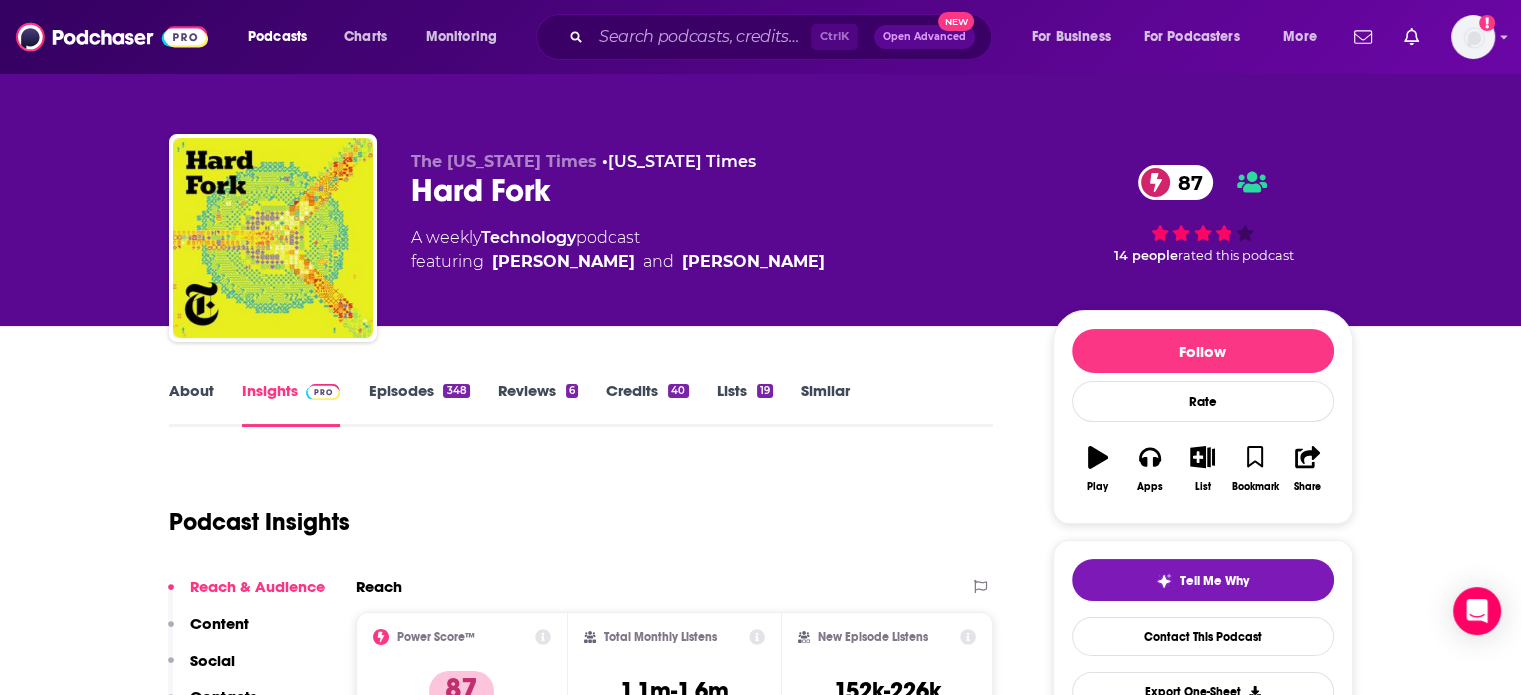 click on "Episodes 348" at bounding box center [418, 404] 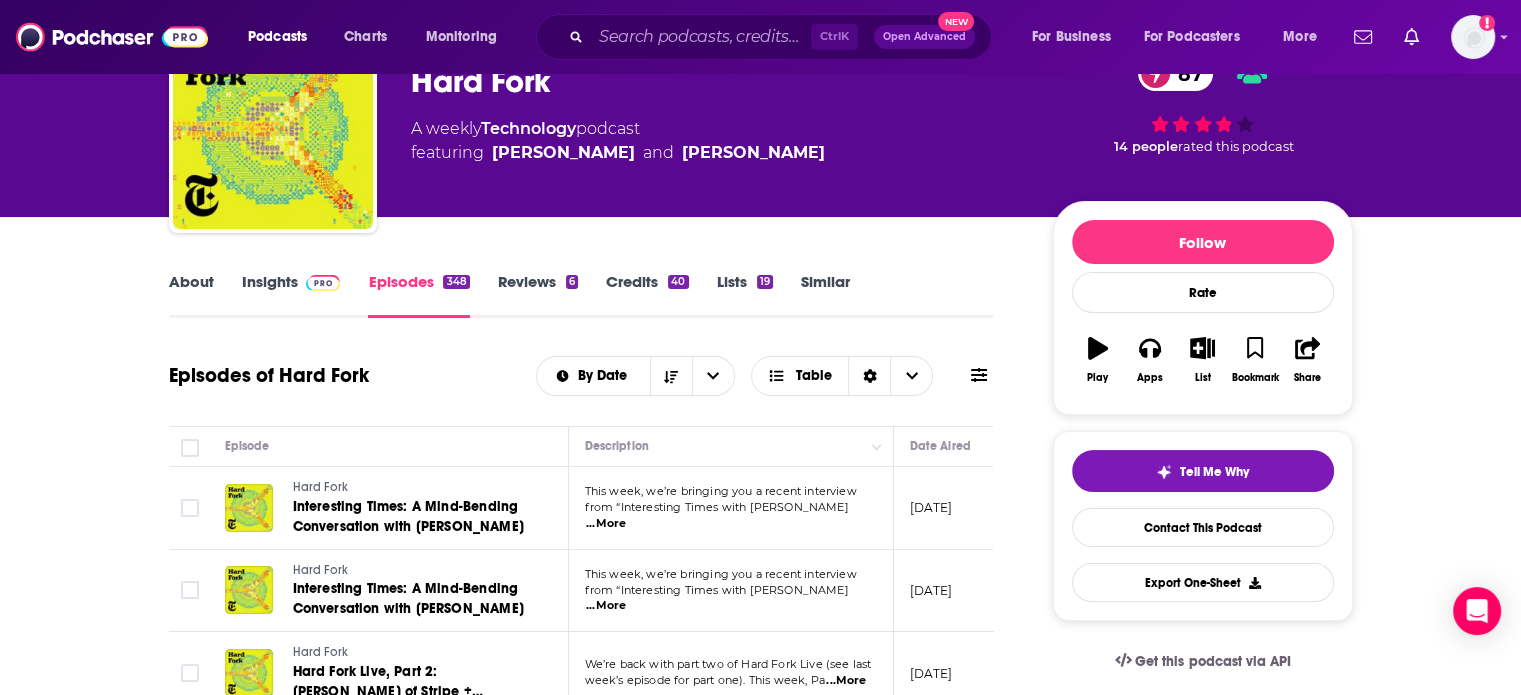 scroll, scrollTop: 0, scrollLeft: 0, axis: both 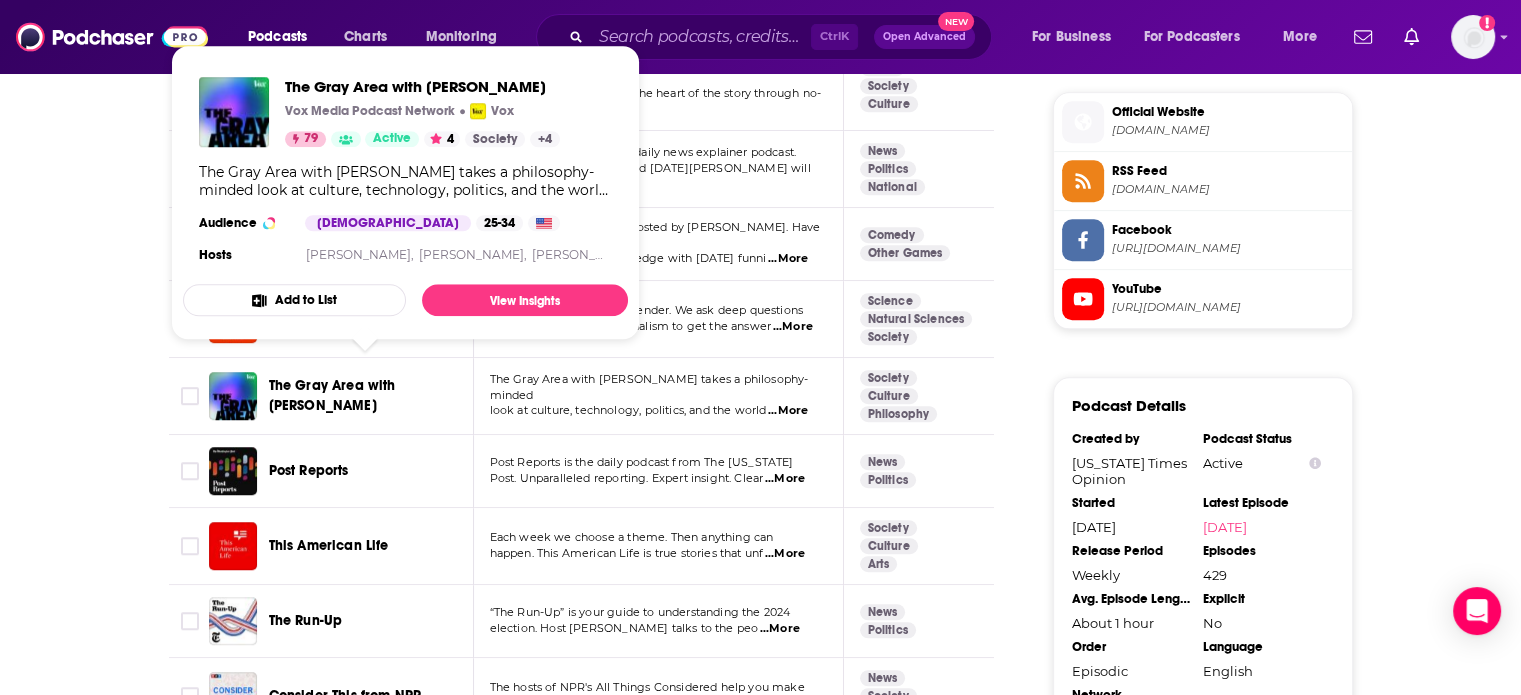 click on "The Gray Area with [PERSON_NAME]" at bounding box center (332, 395) 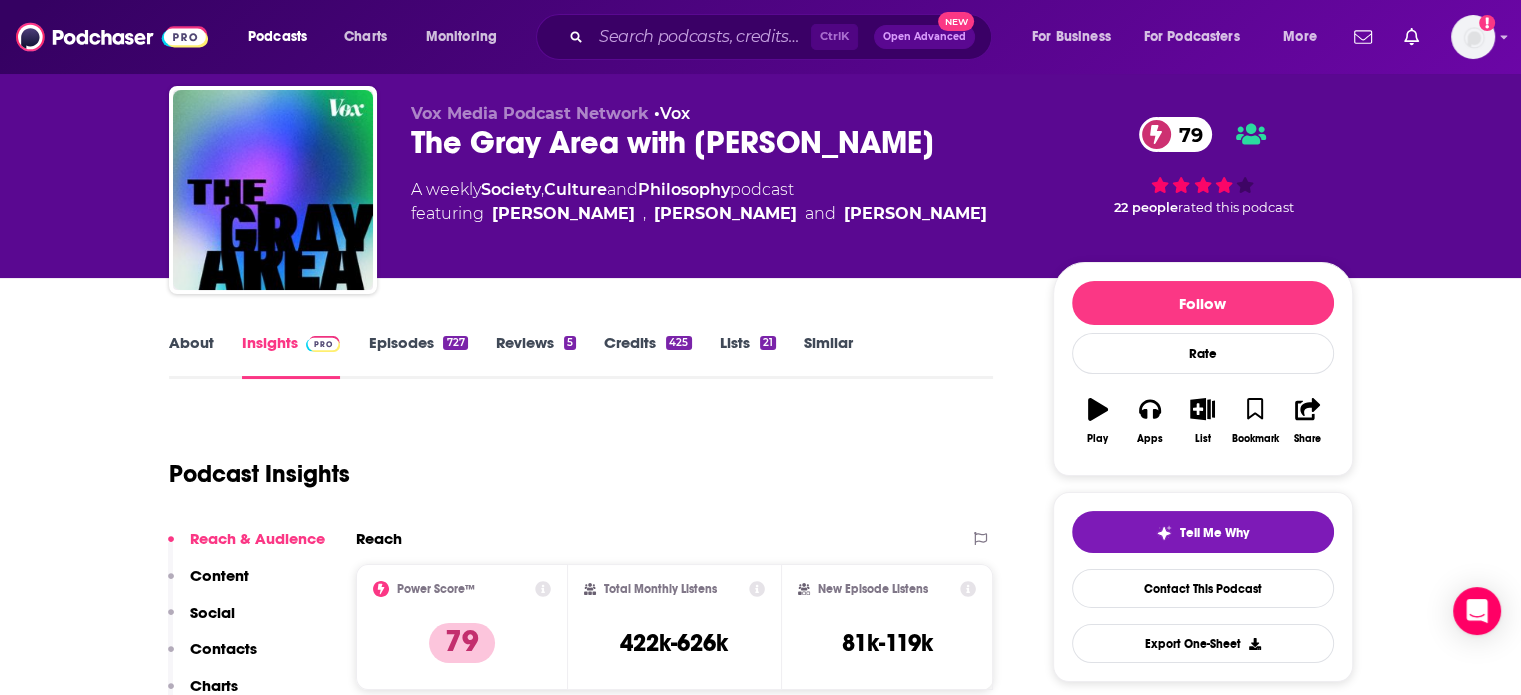 scroll, scrollTop: 0, scrollLeft: 0, axis: both 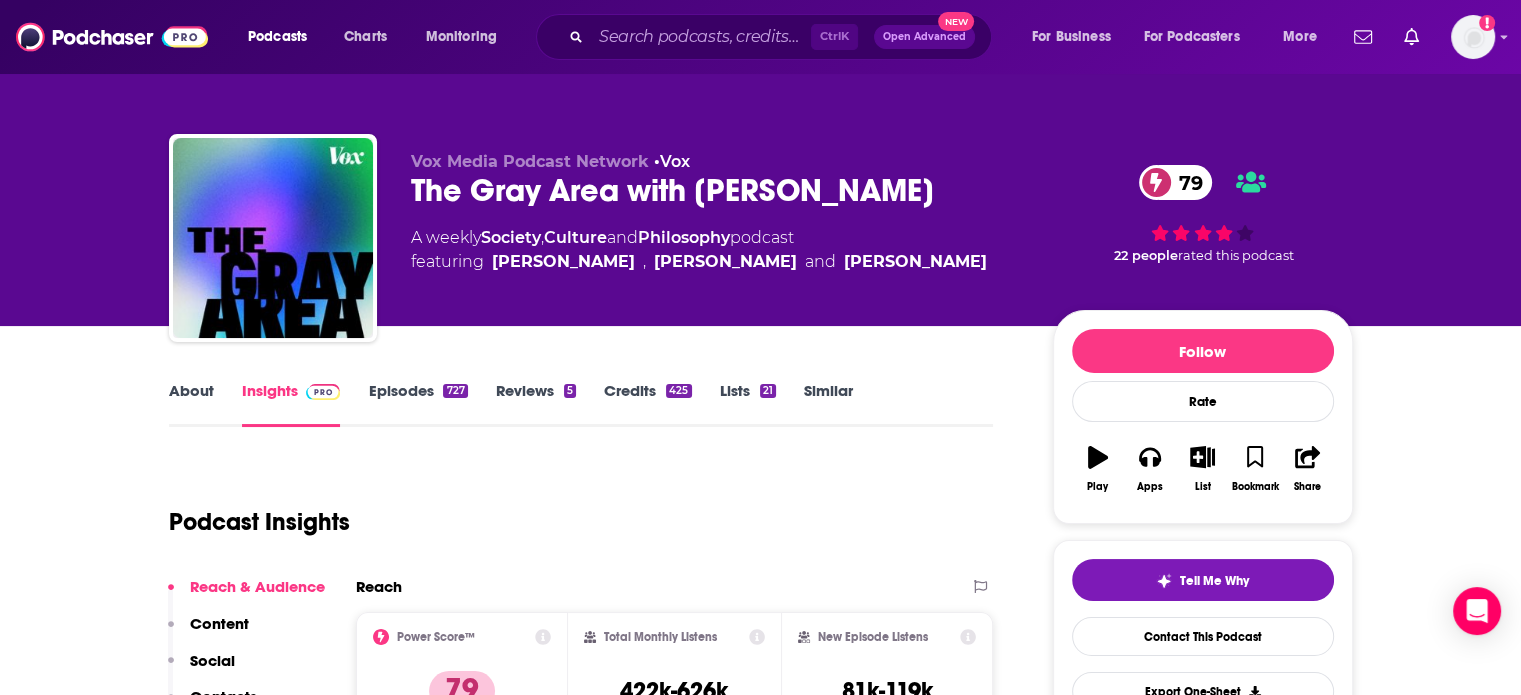 click on "Similar" at bounding box center [828, 404] 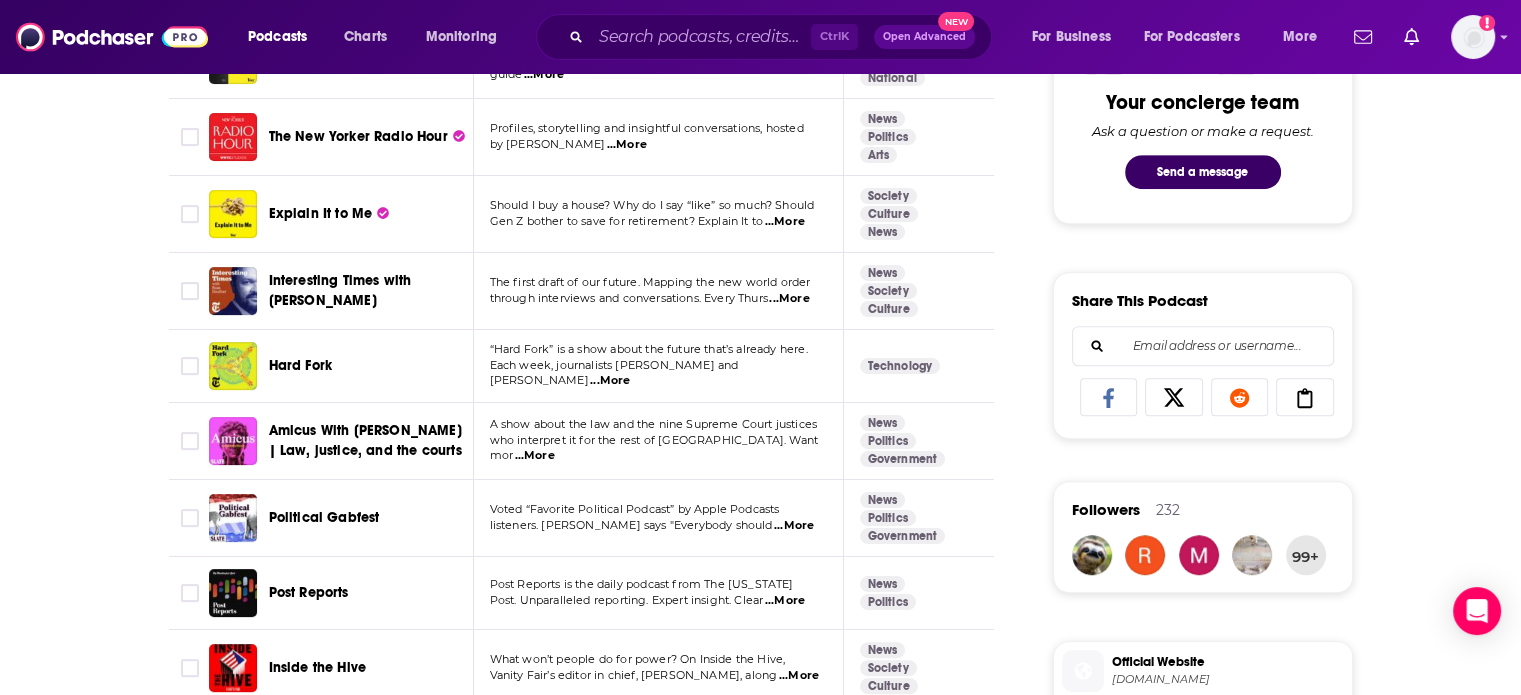 scroll, scrollTop: 1100, scrollLeft: 0, axis: vertical 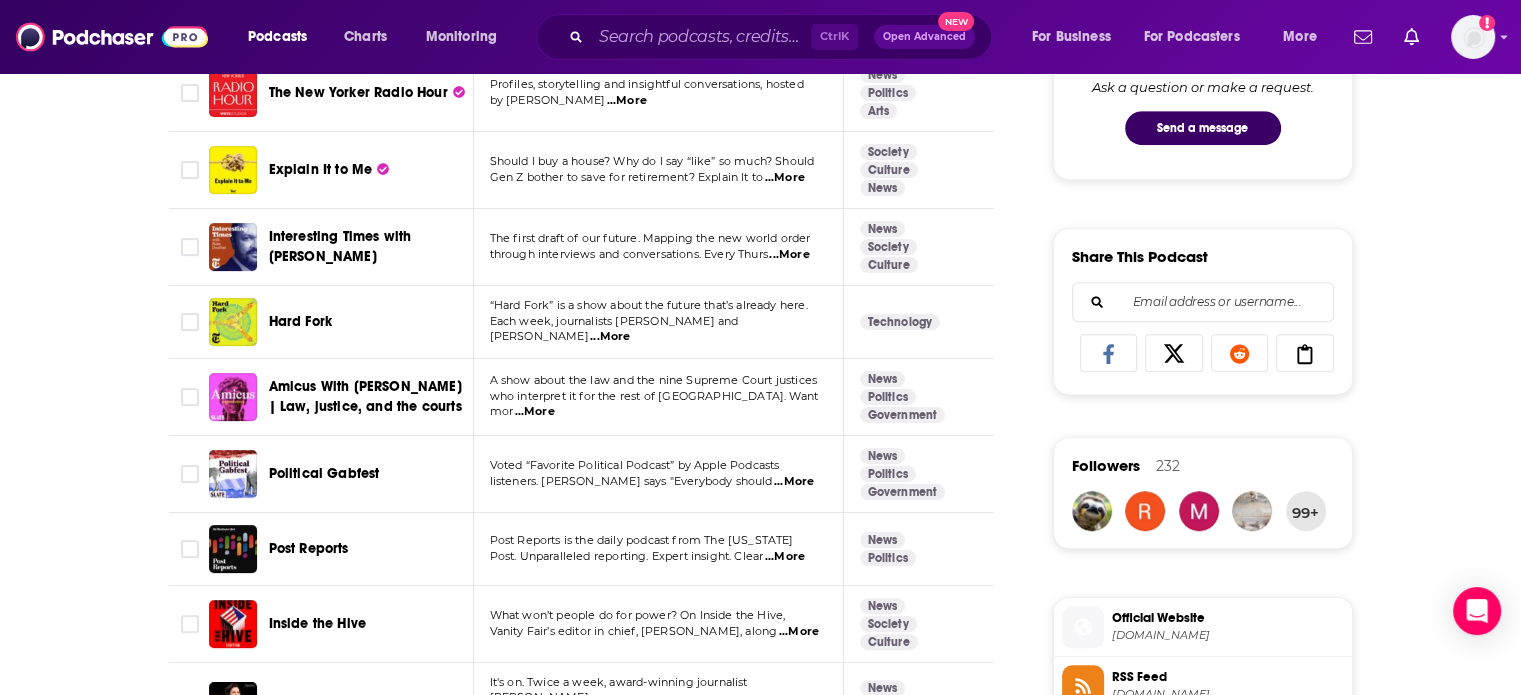 click on "...More" at bounding box center [789, 255] 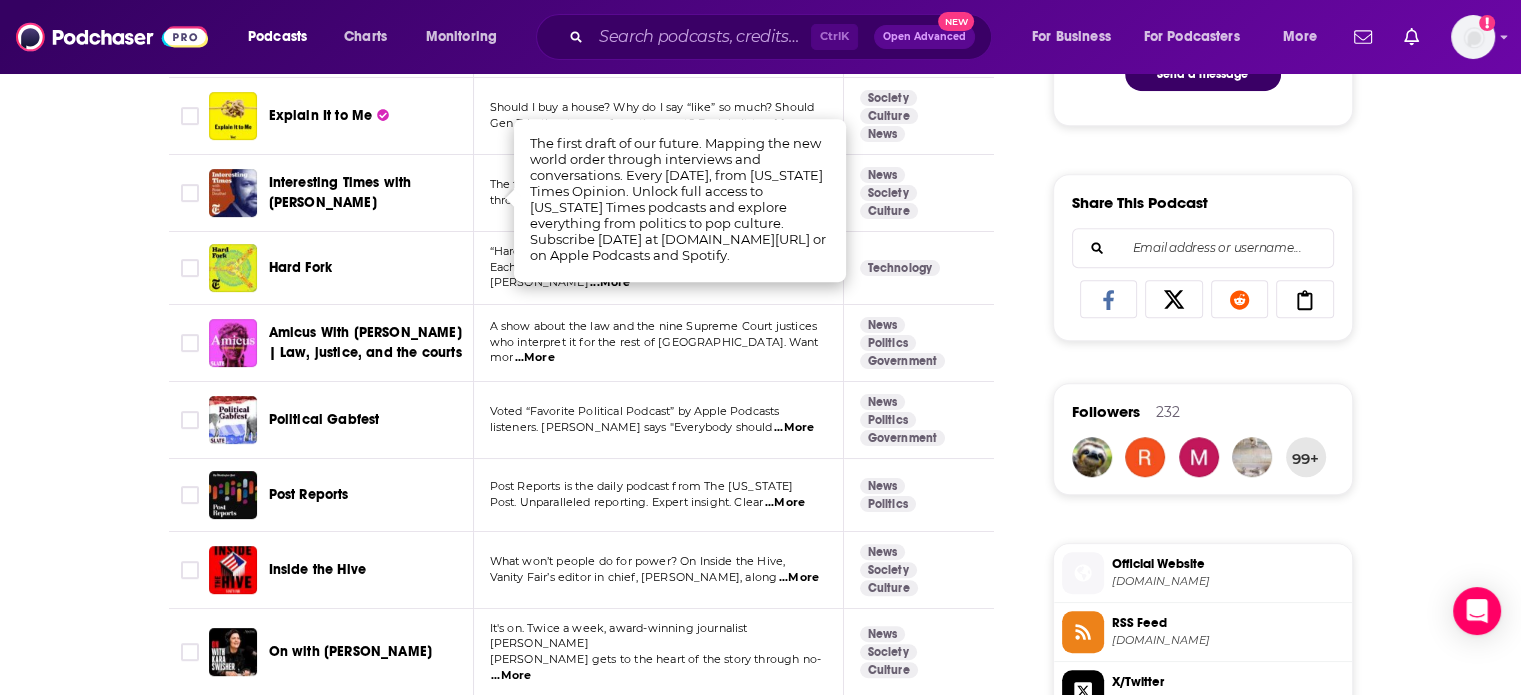 scroll, scrollTop: 1200, scrollLeft: 0, axis: vertical 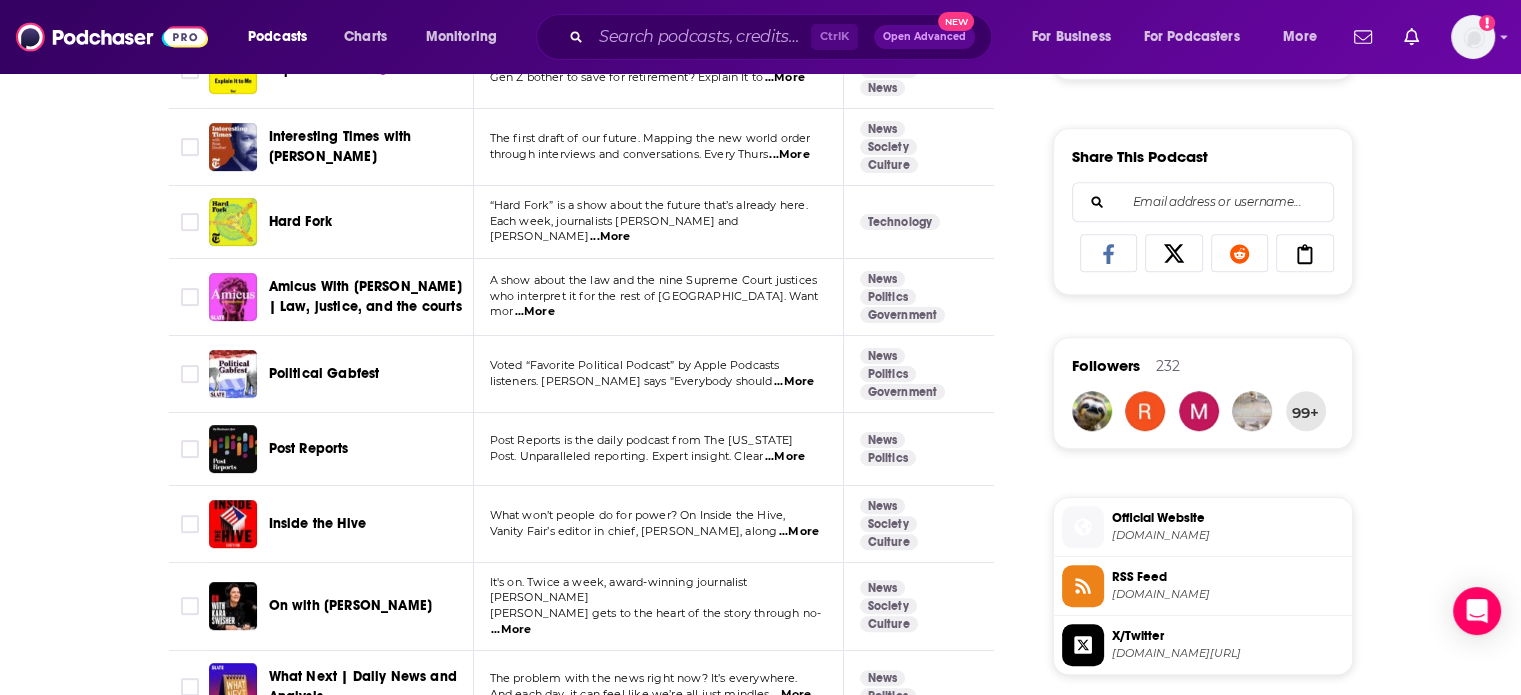 click on "Voted “Favorite Political Podcast” by Apple Podcasts listeners. [PERSON_NAME] says "Everybody should   ...More" at bounding box center [659, 374] 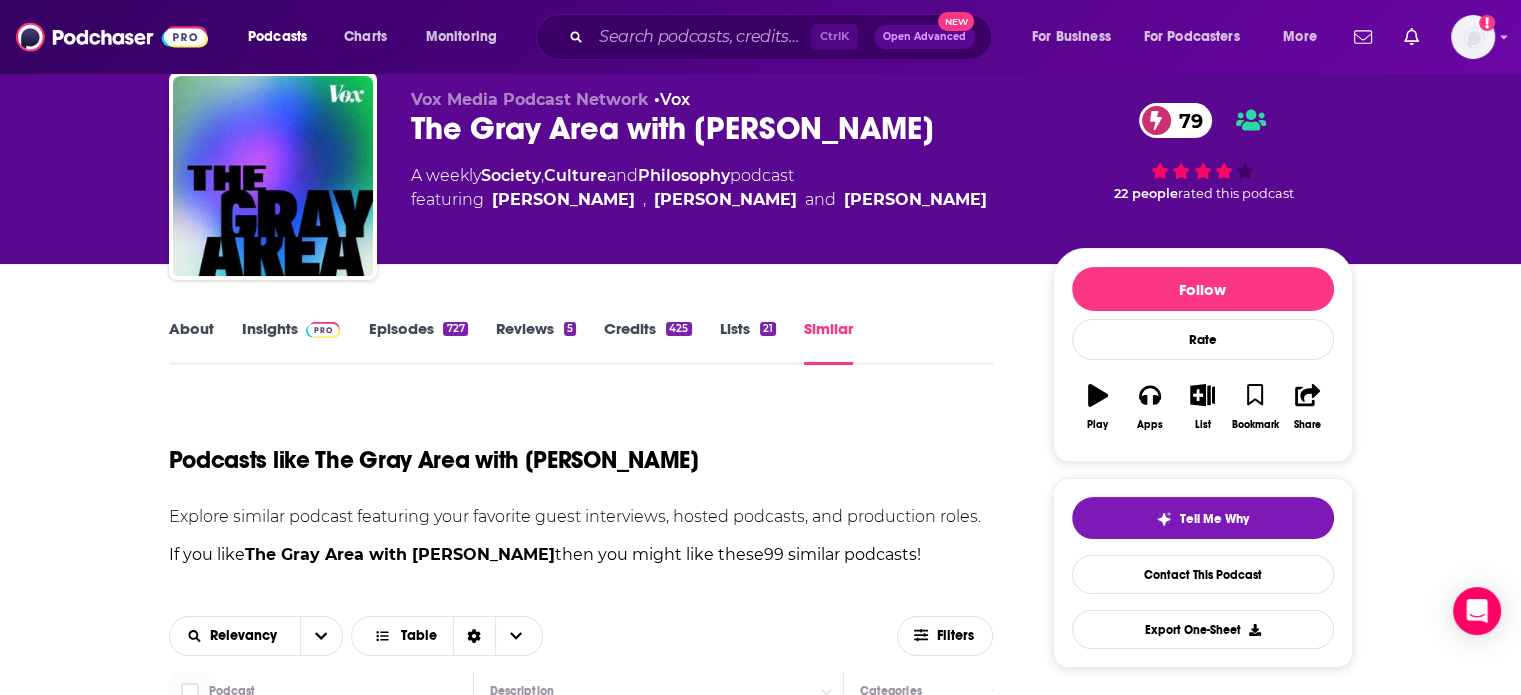scroll, scrollTop: 0, scrollLeft: 0, axis: both 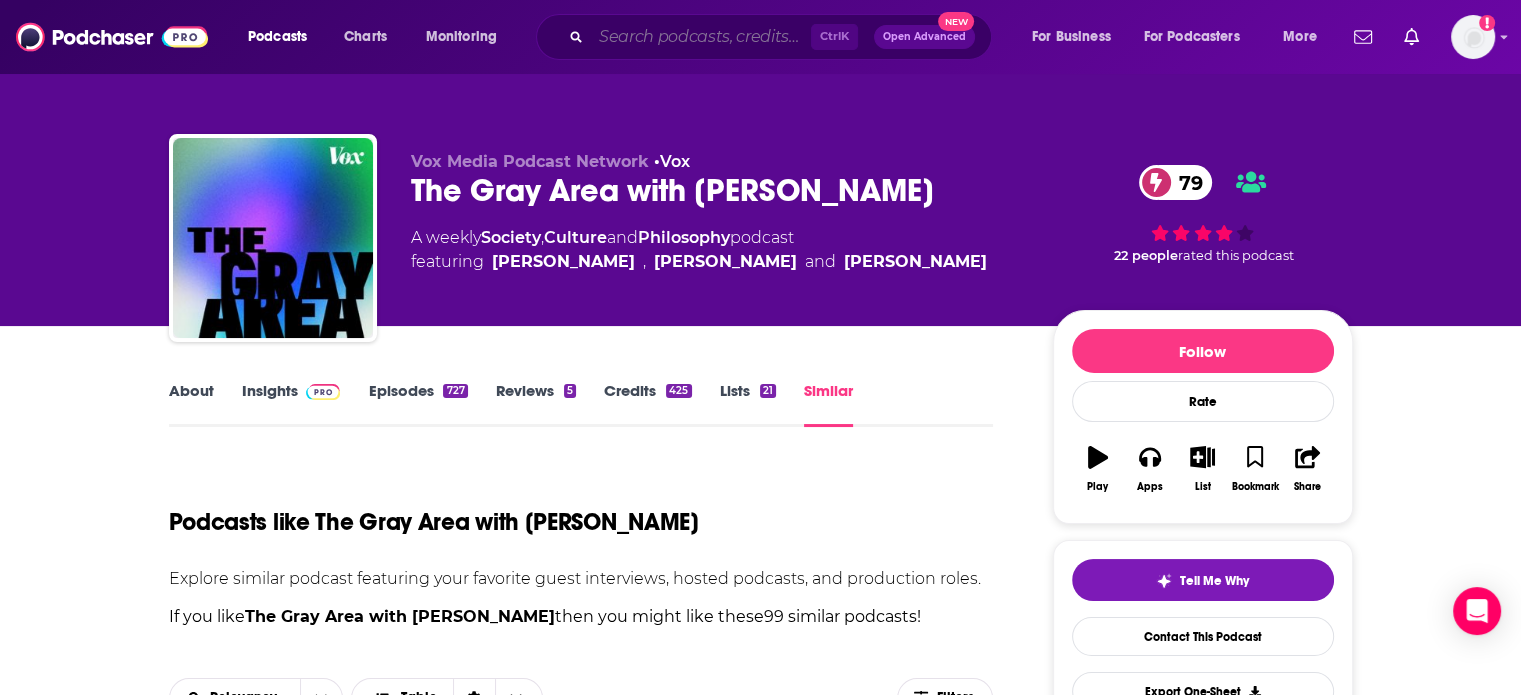 click at bounding box center [701, 37] 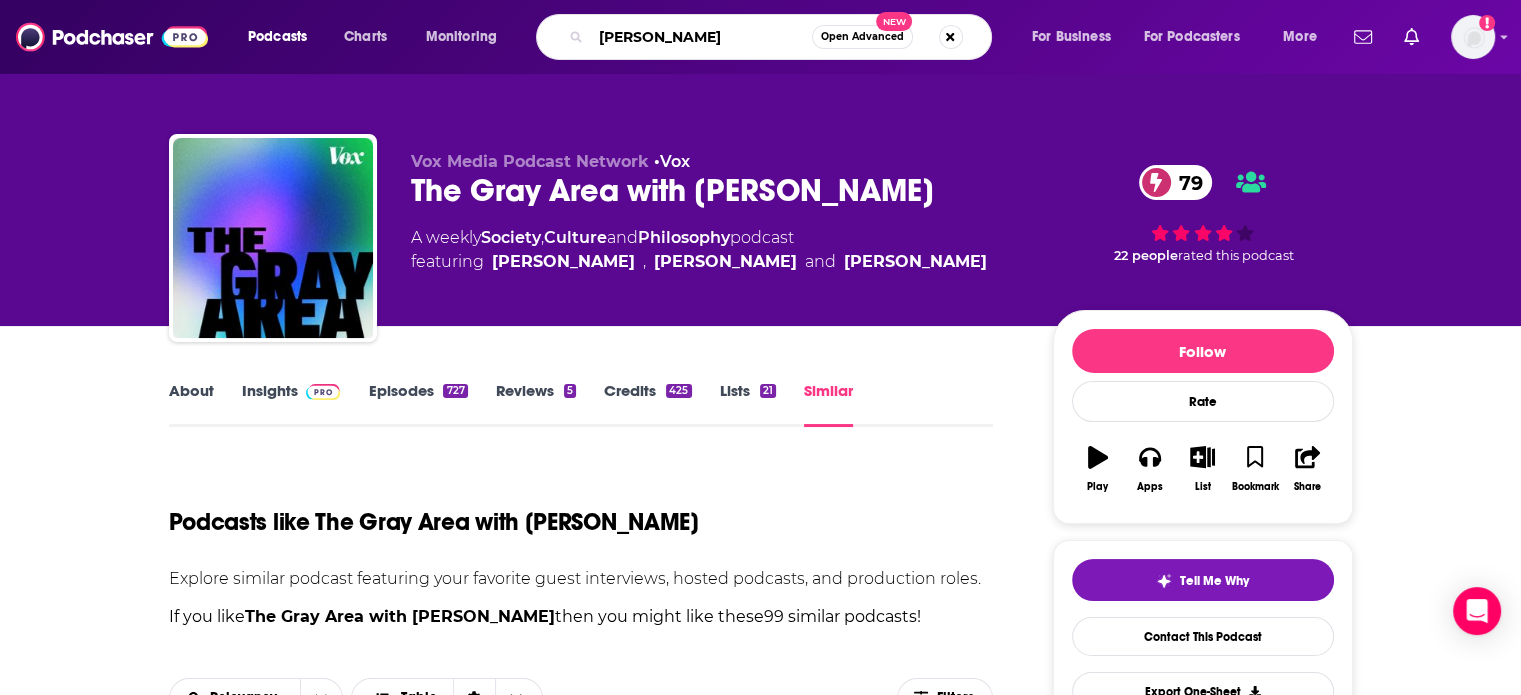 type on "[PERSON_NAME]" 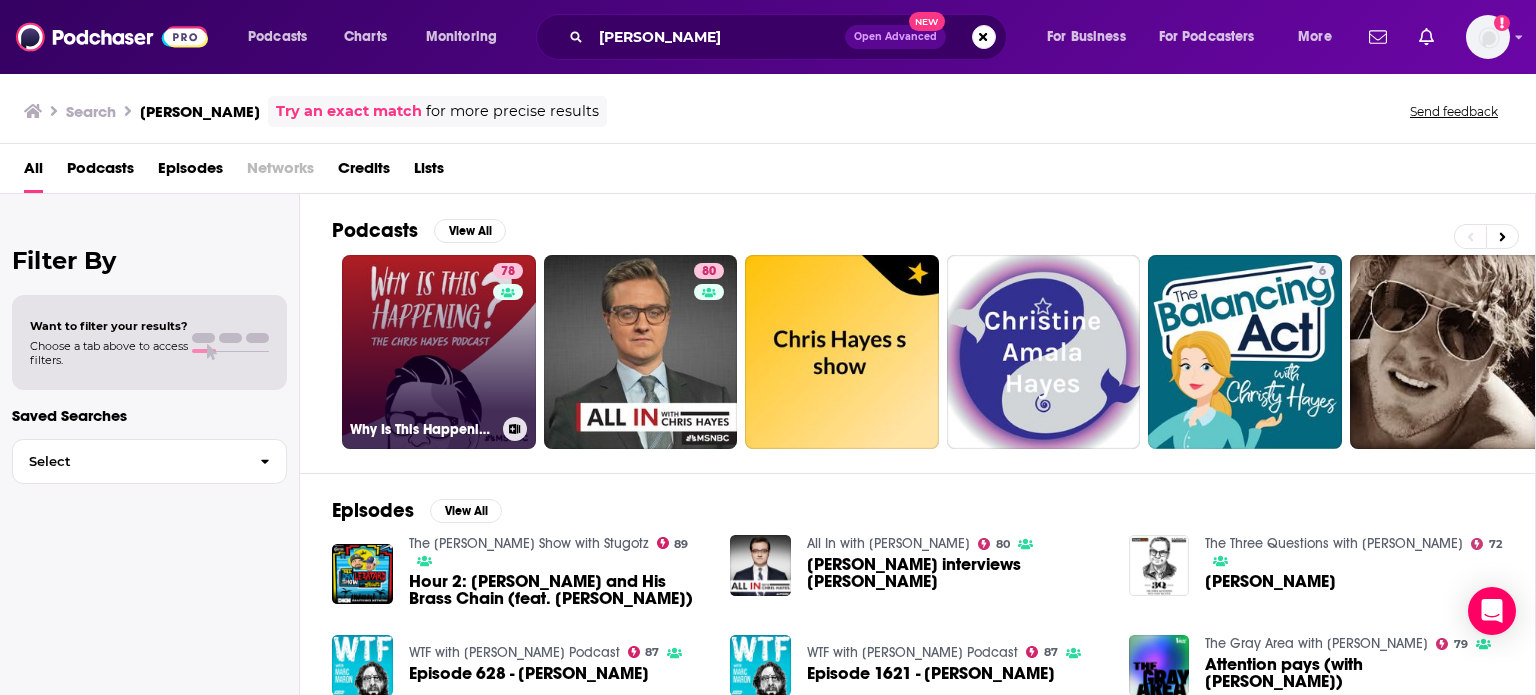 click on "78 Why Is This Happening? The [PERSON_NAME] Podcast" at bounding box center (439, 352) 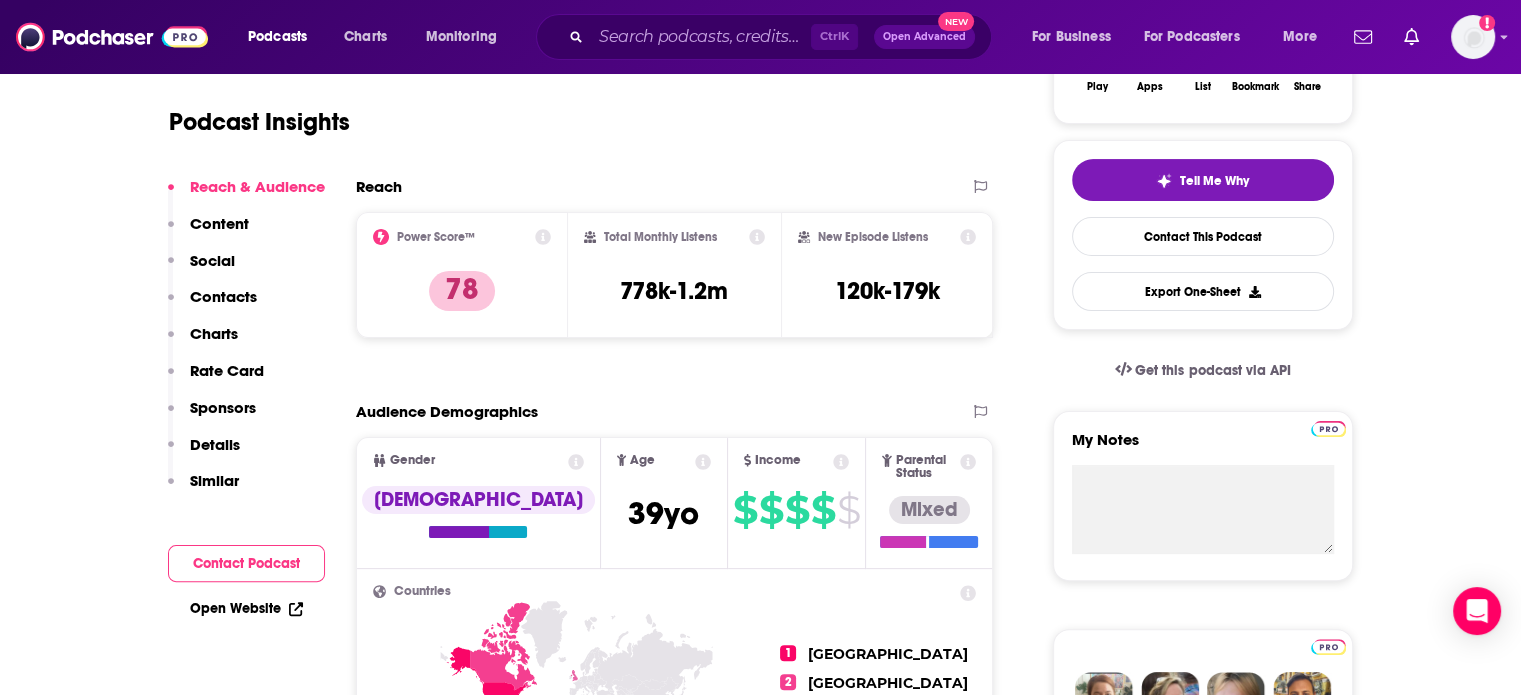 scroll, scrollTop: 200, scrollLeft: 0, axis: vertical 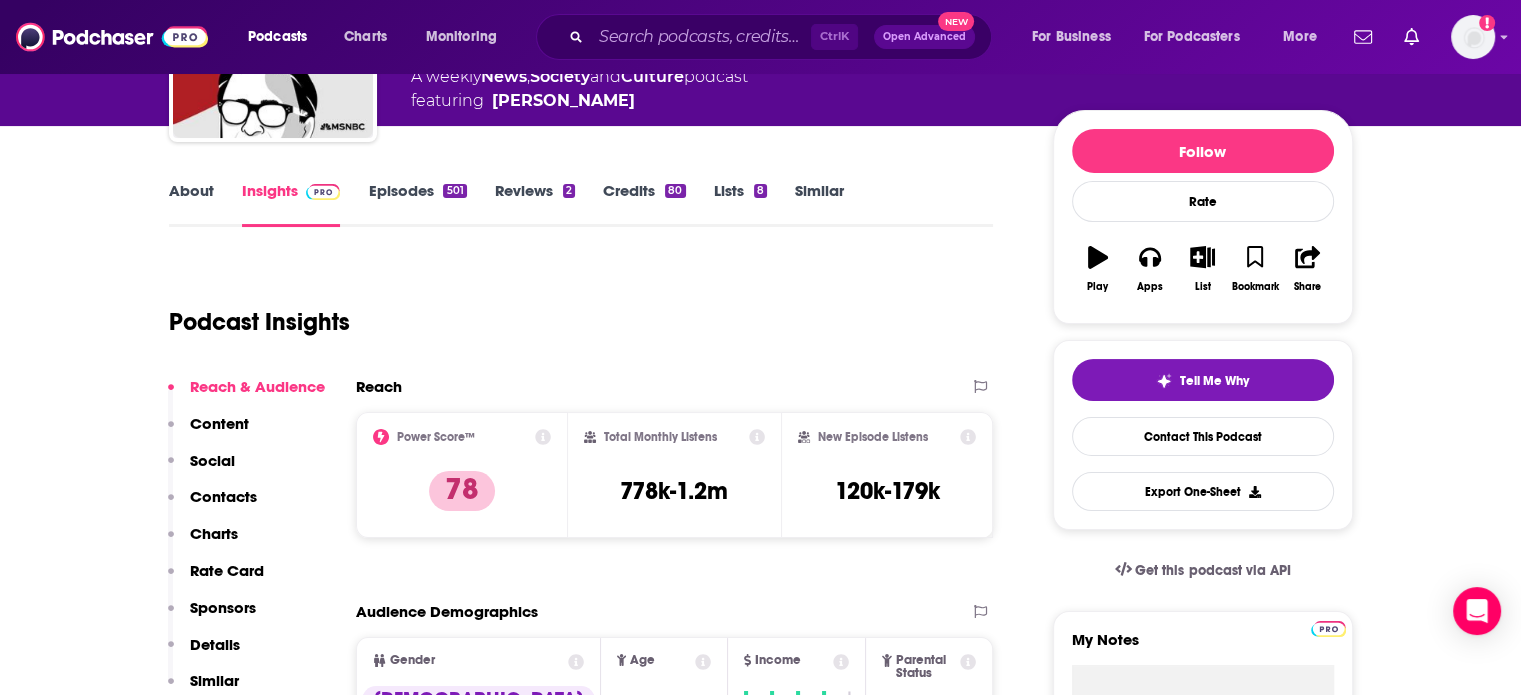 click on "About" at bounding box center (191, 204) 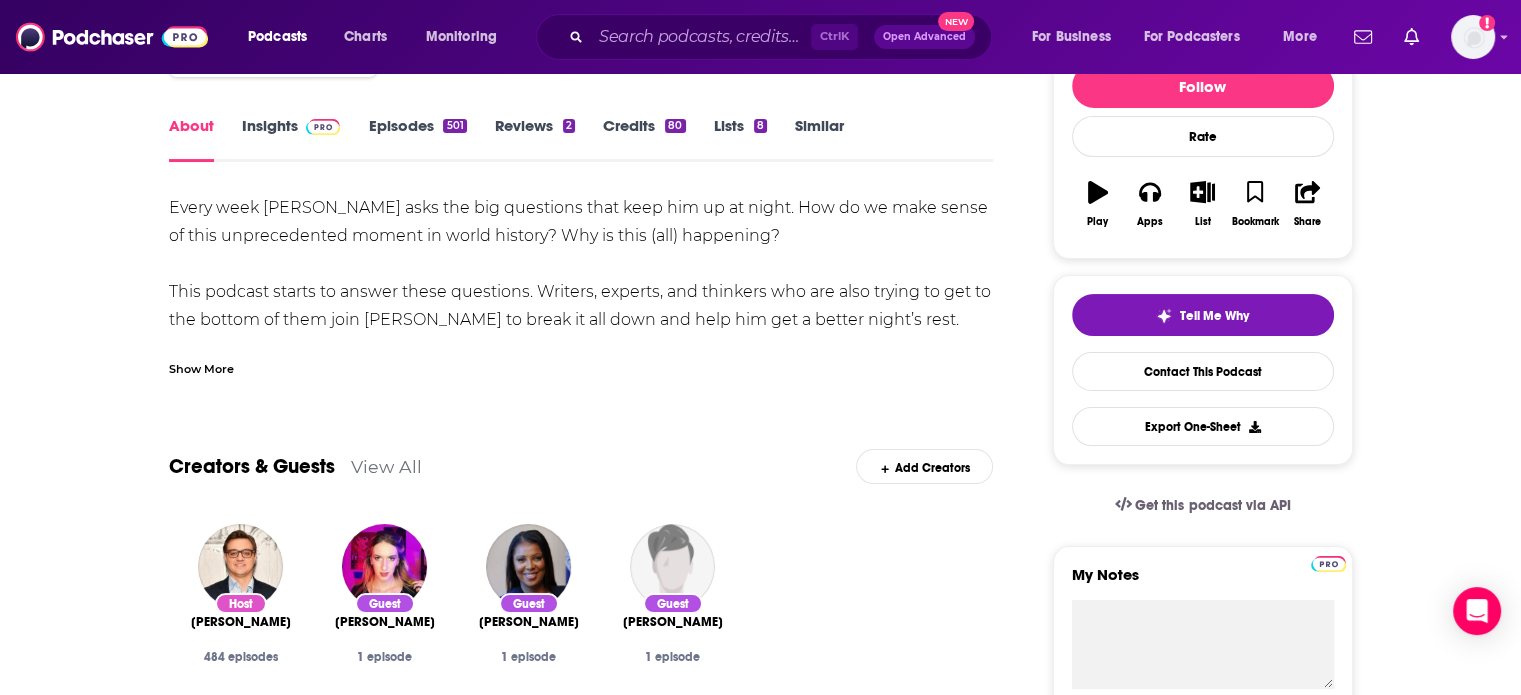 scroll, scrollTop: 300, scrollLeft: 0, axis: vertical 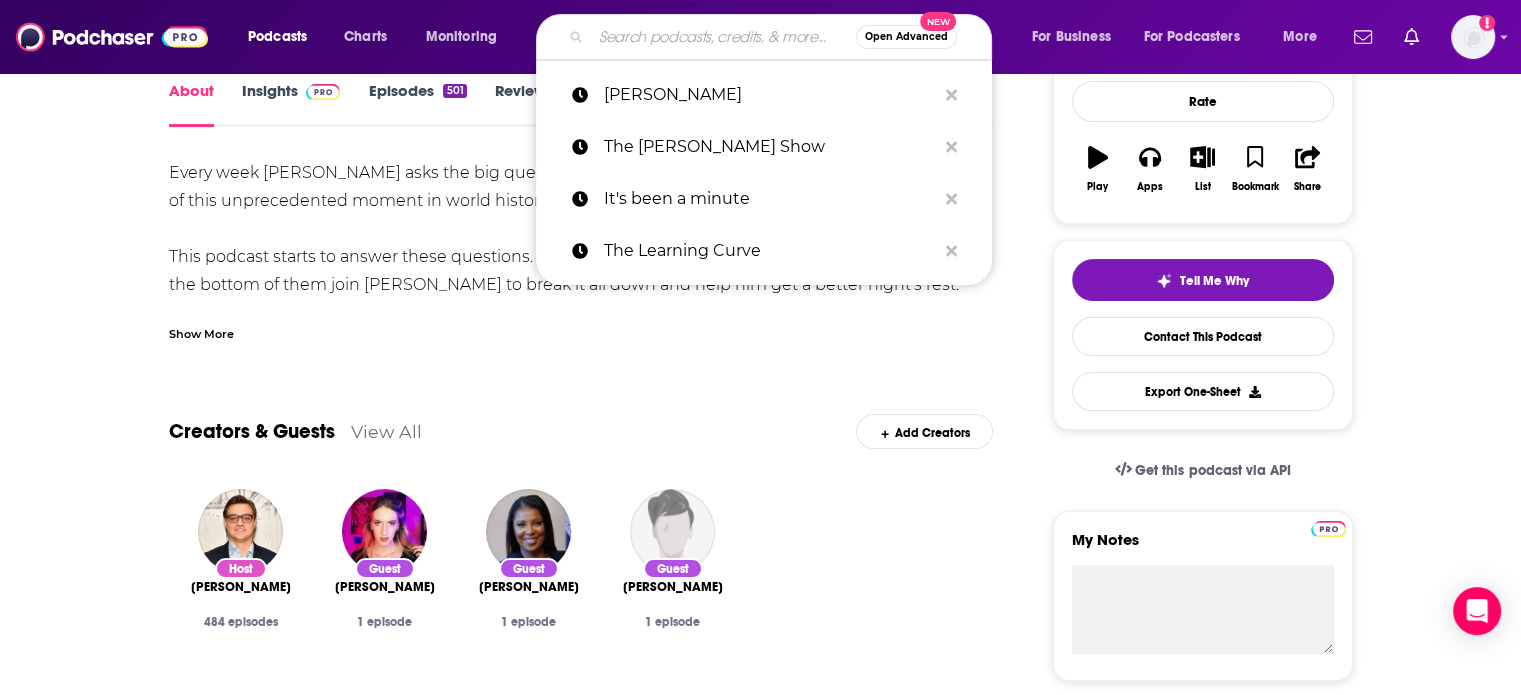 click at bounding box center (723, 37) 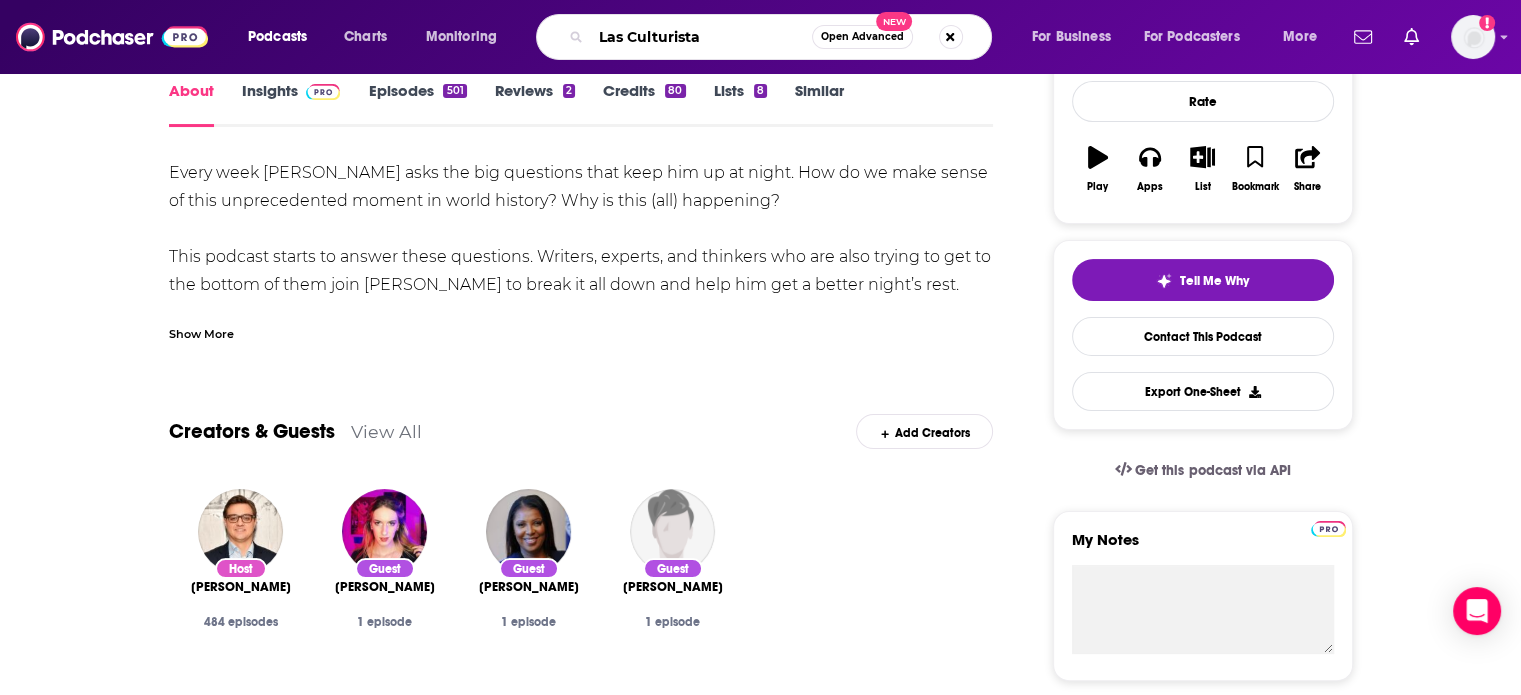 type on "Las Culturistas" 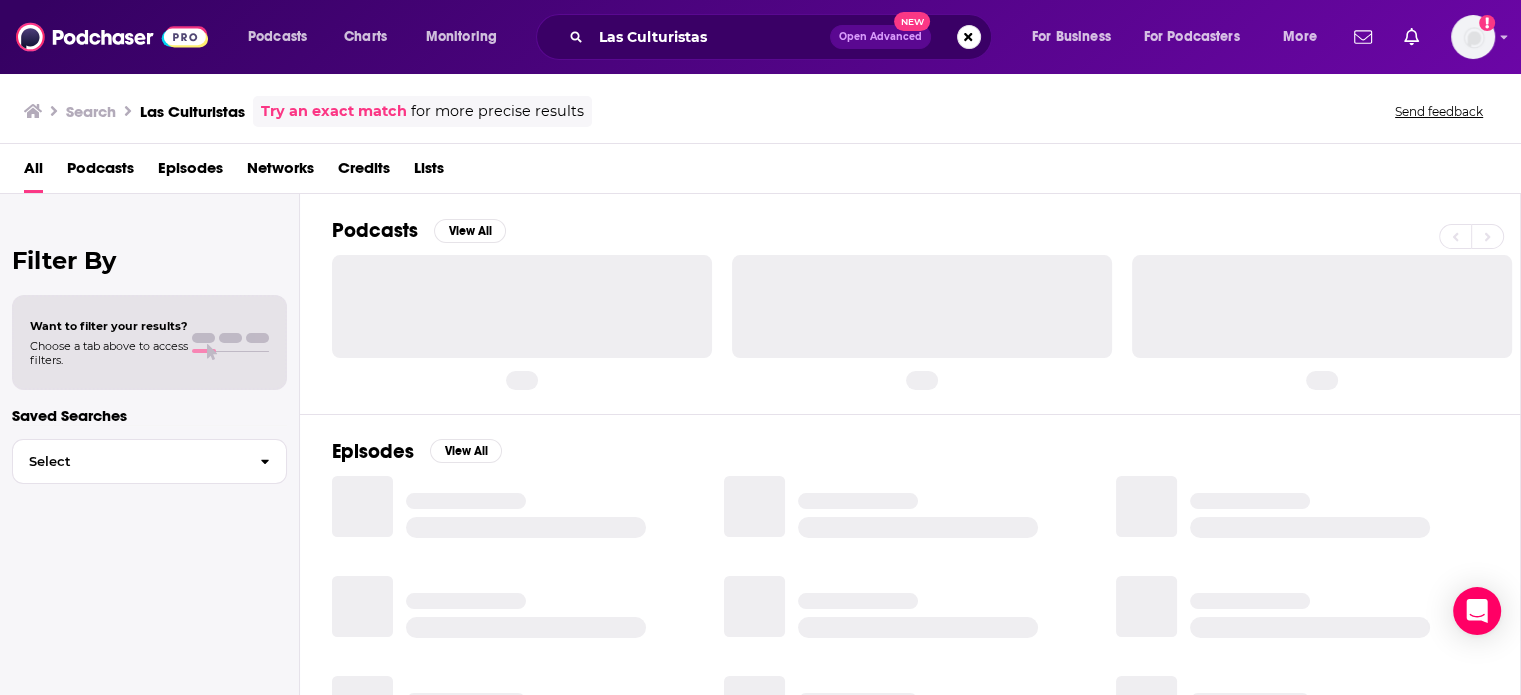 scroll, scrollTop: 0, scrollLeft: 0, axis: both 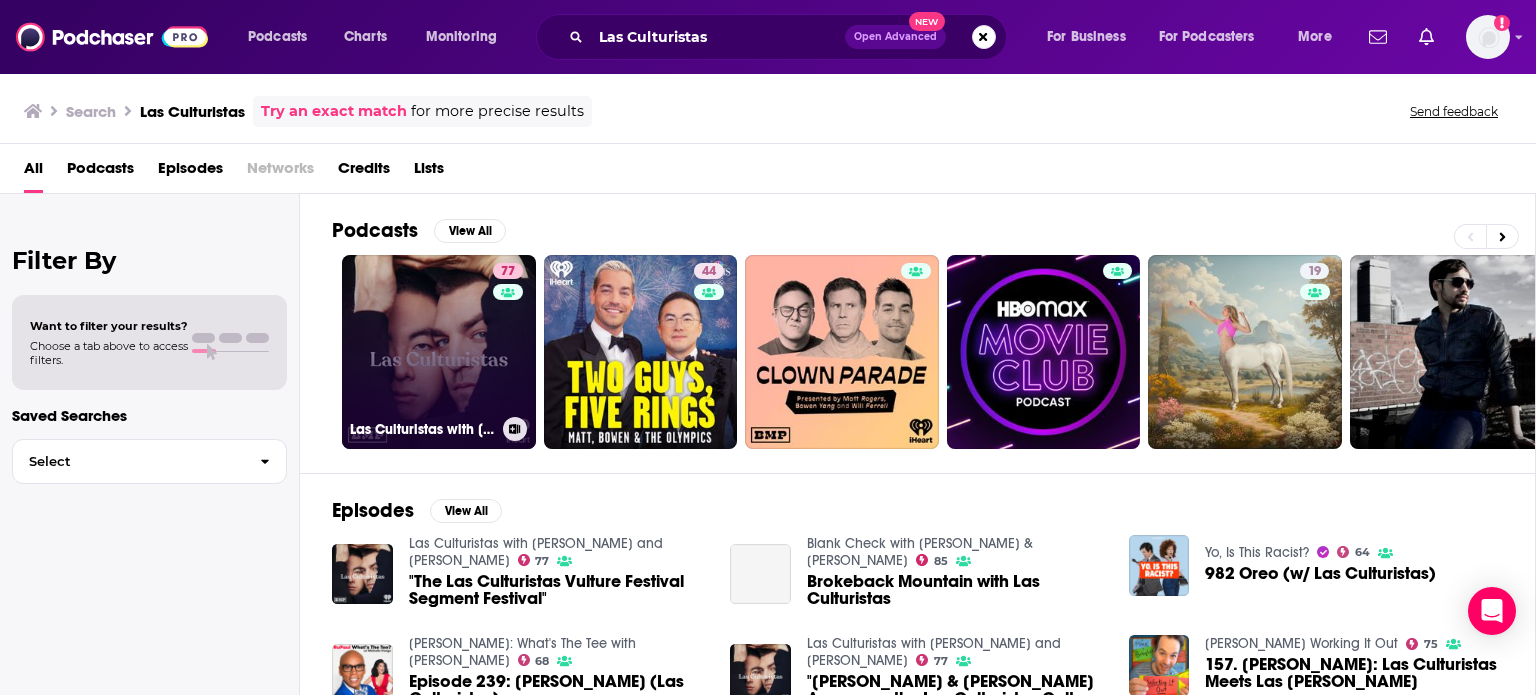click on "77 Las Culturistas with [PERSON_NAME] and [PERSON_NAME]" at bounding box center [439, 352] 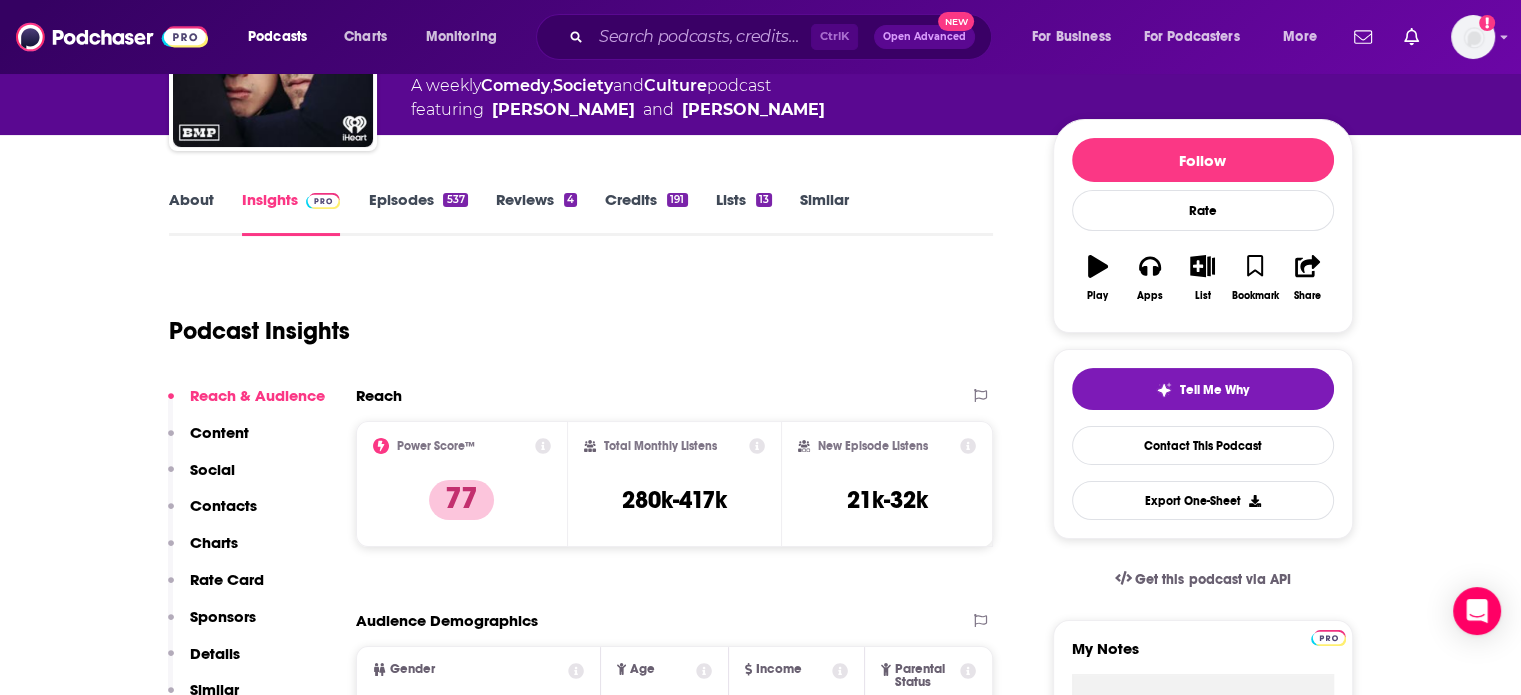 scroll, scrollTop: 0, scrollLeft: 0, axis: both 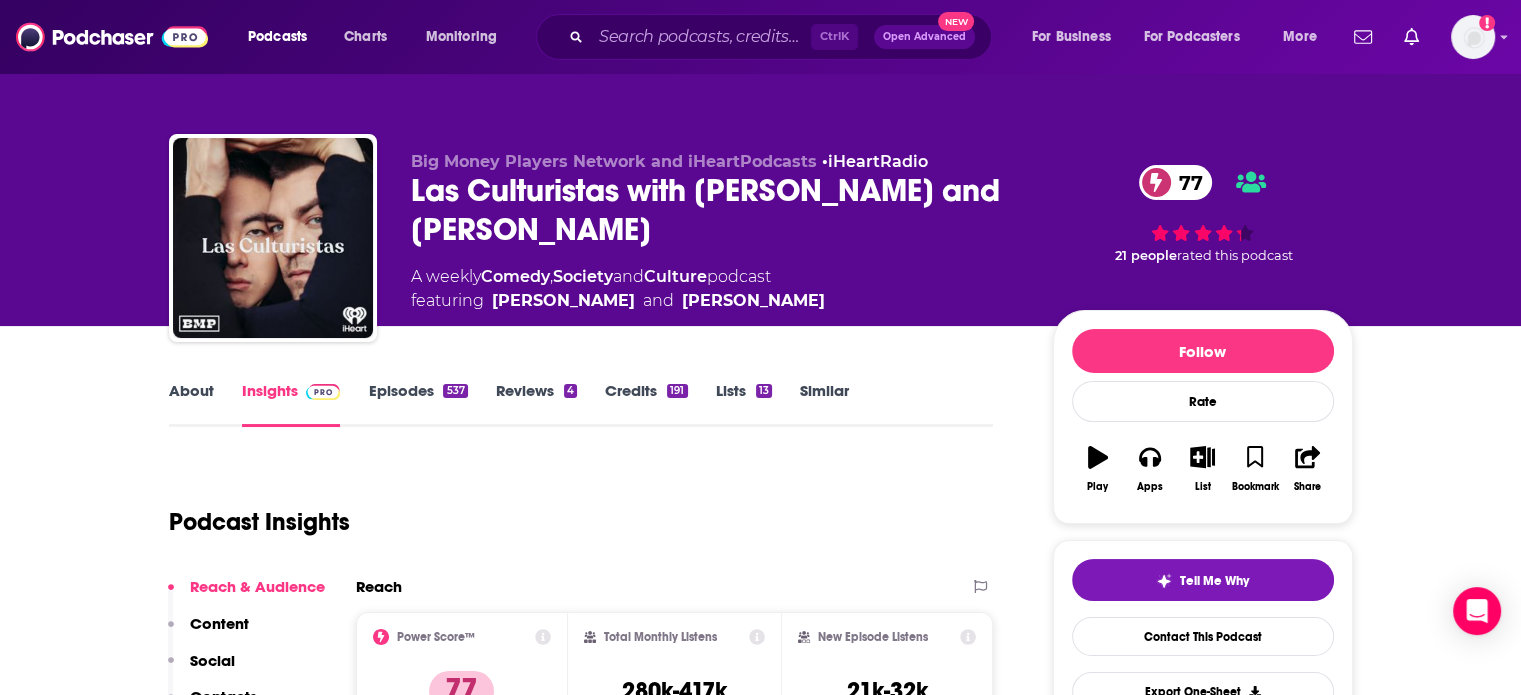 click on "Episodes 537" at bounding box center [417, 404] 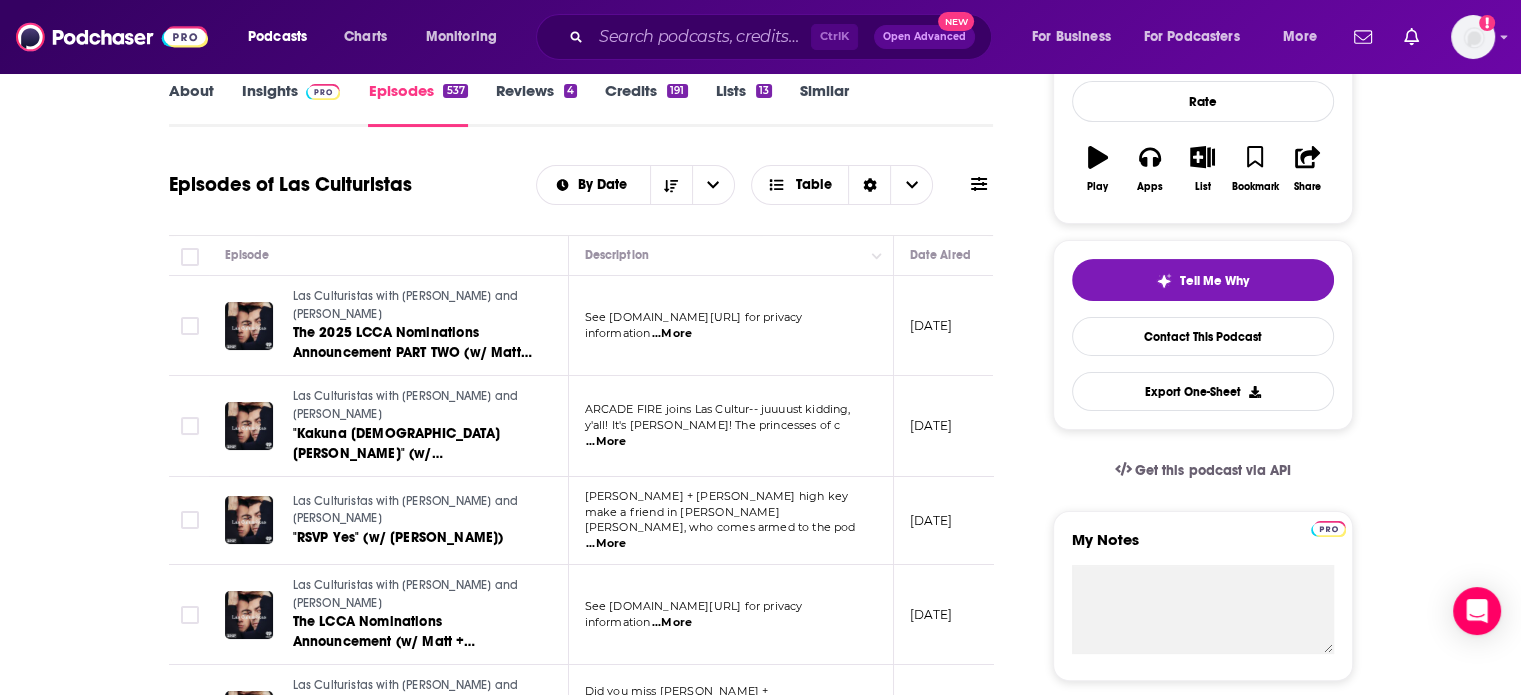 scroll, scrollTop: 0, scrollLeft: 0, axis: both 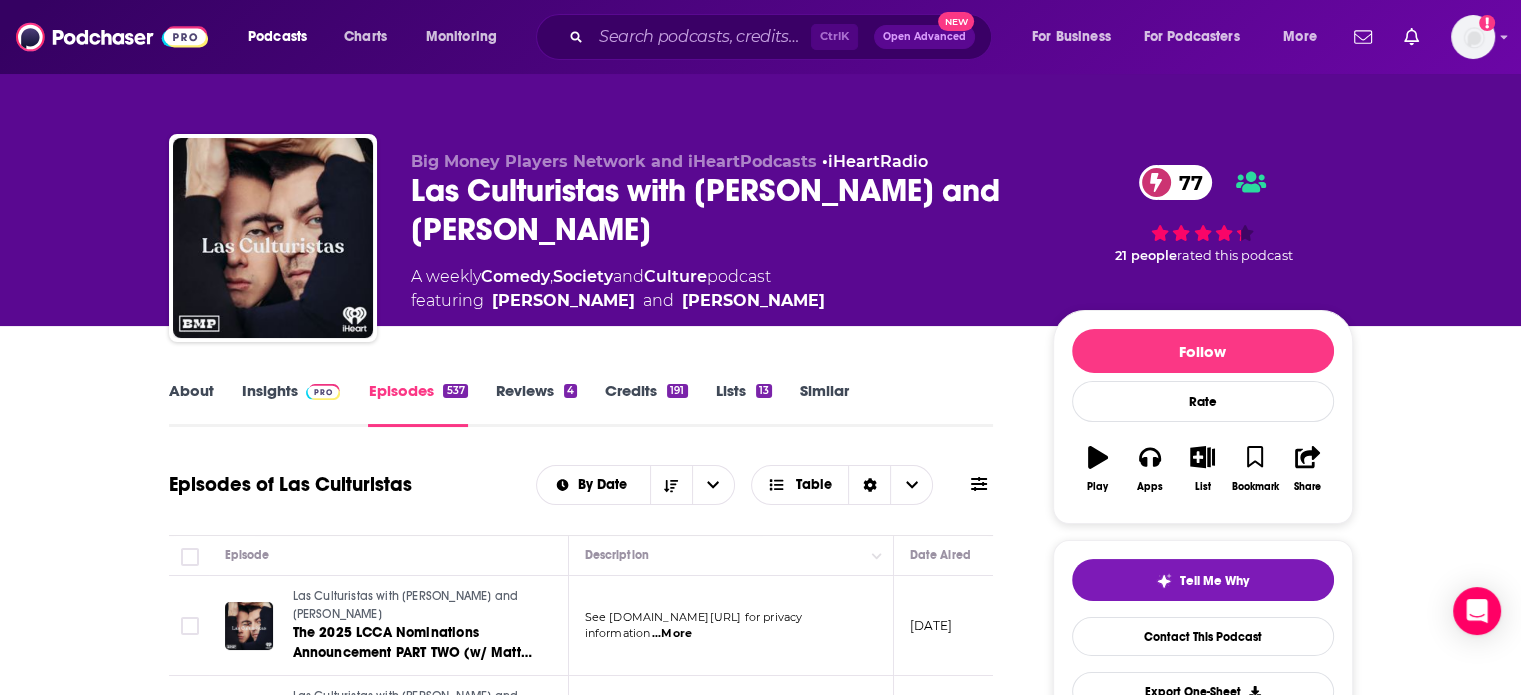 click on "Similar" at bounding box center [824, 404] 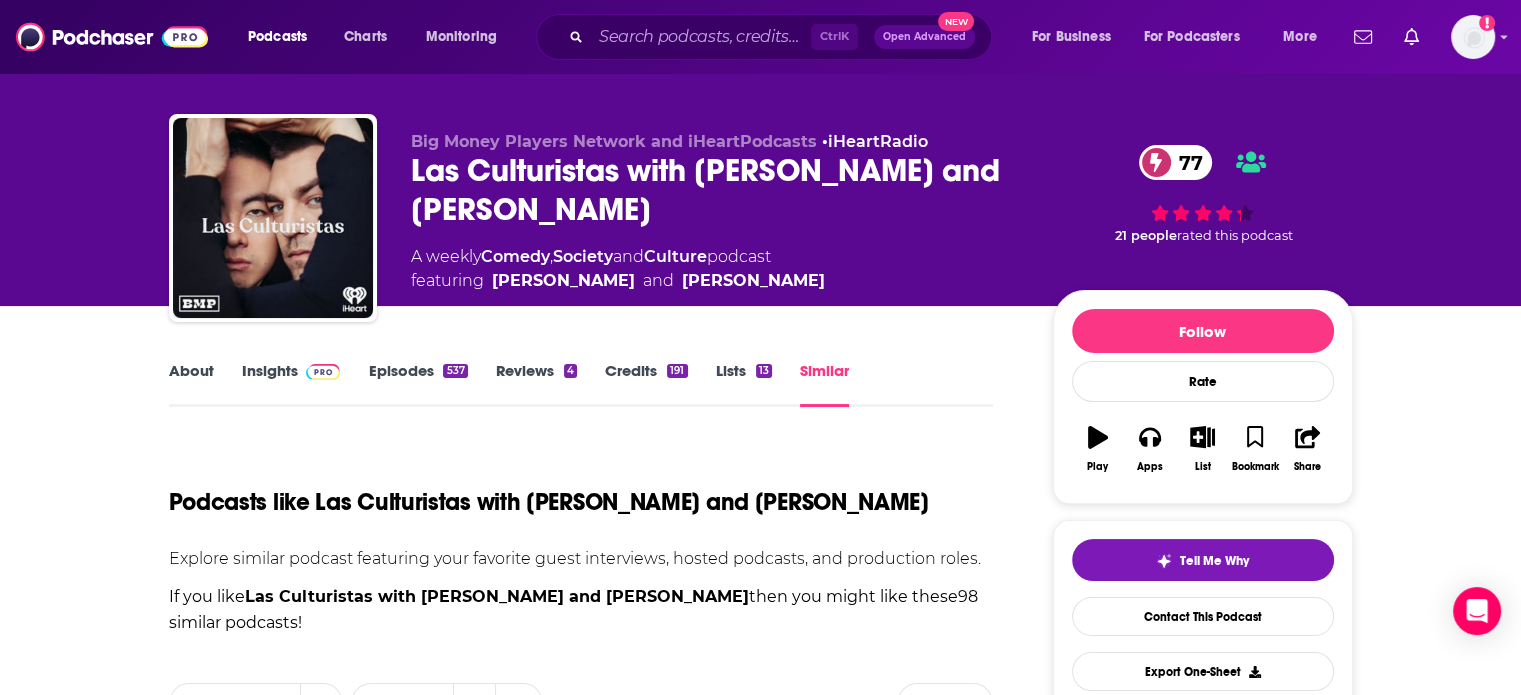 scroll, scrollTop: 0, scrollLeft: 0, axis: both 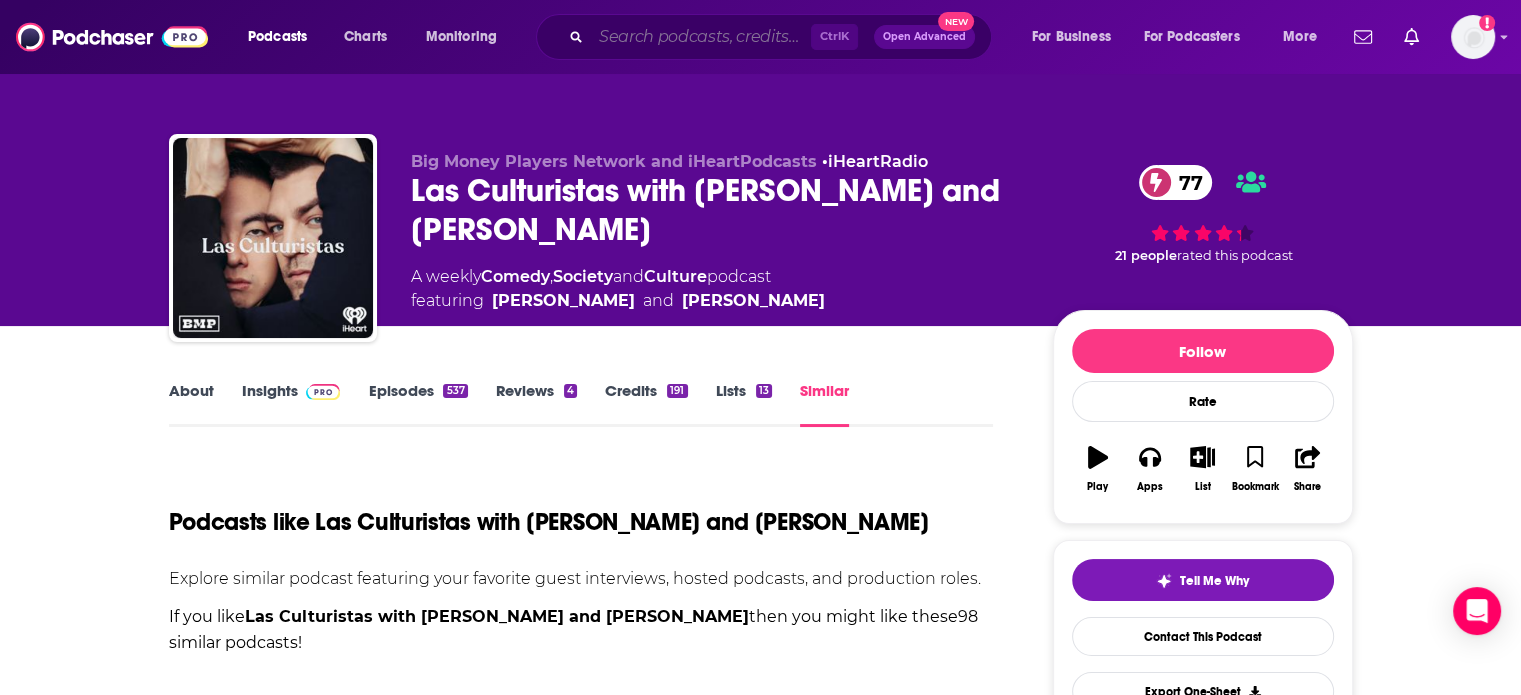 click at bounding box center (701, 37) 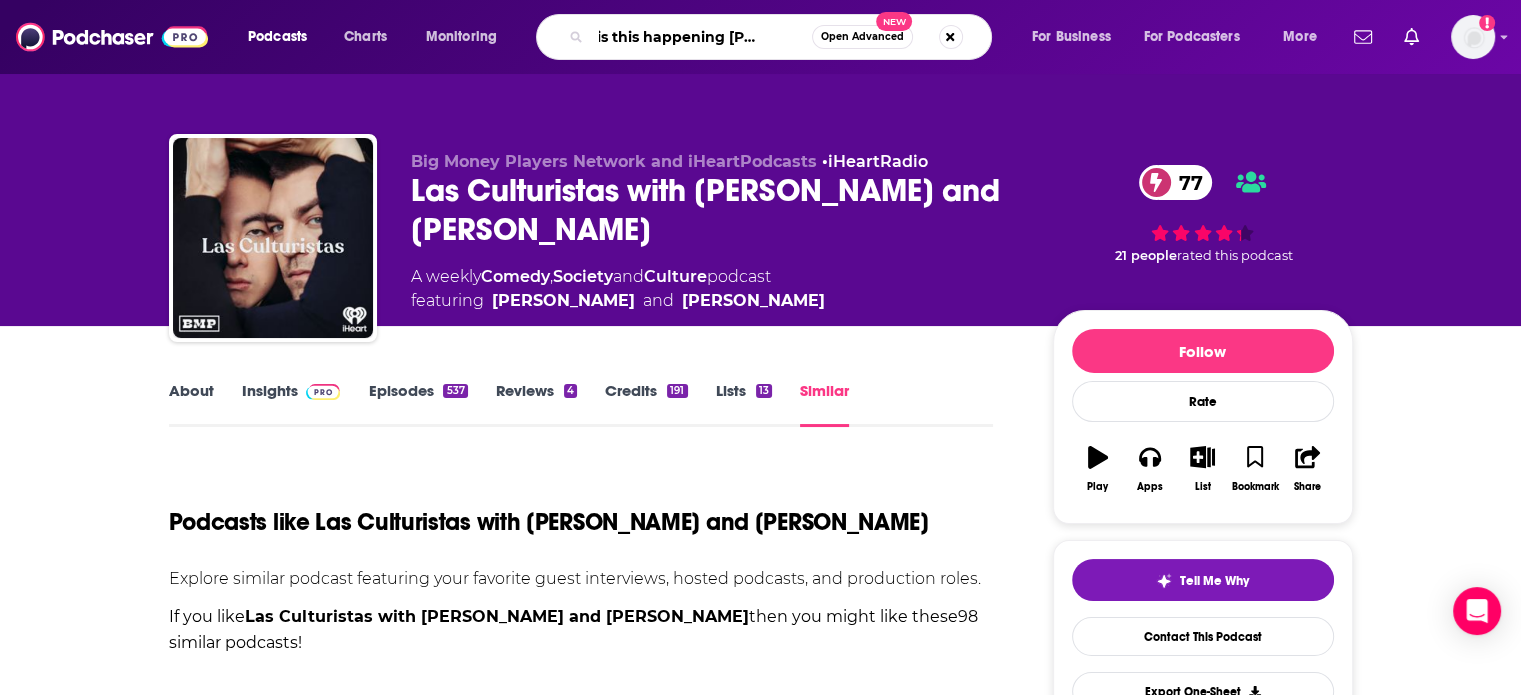 type on "why is this happening [PERSON_NAME]" 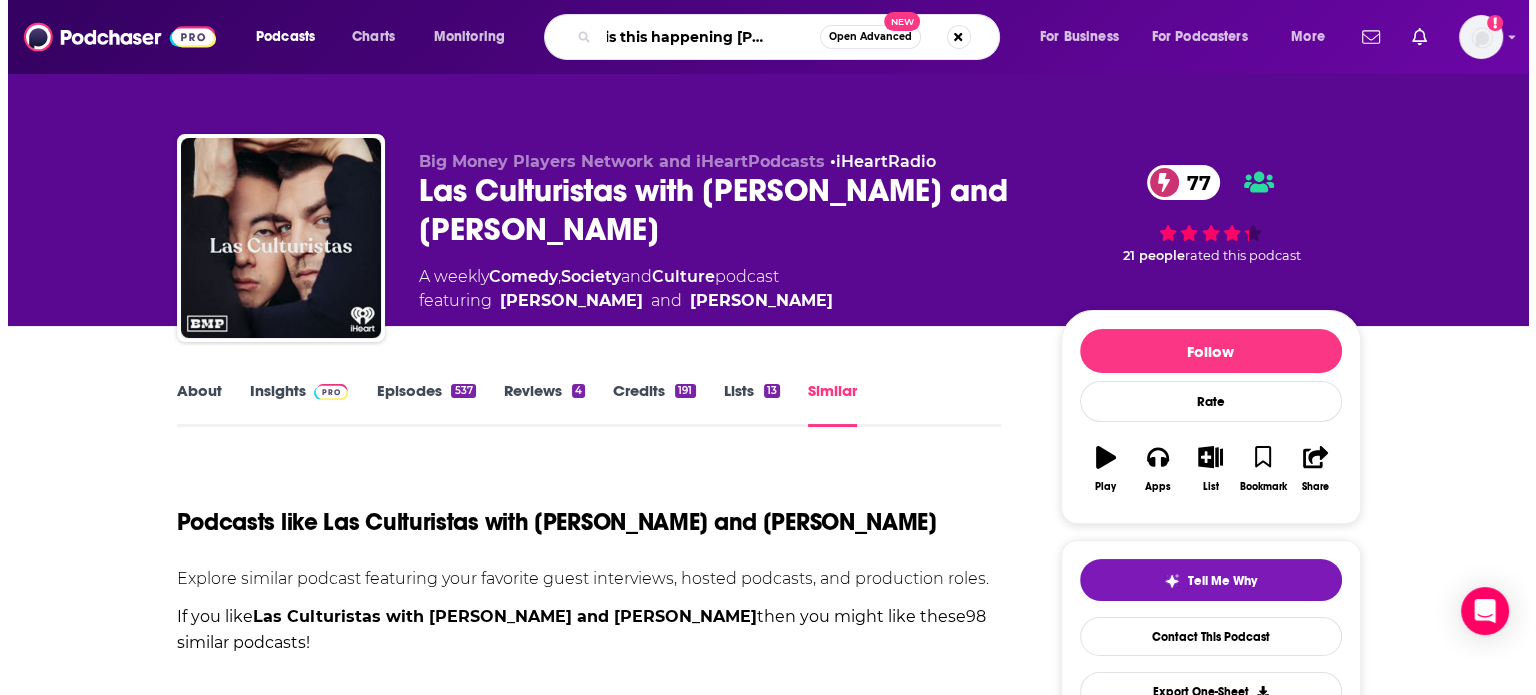 scroll, scrollTop: 0, scrollLeft: 44, axis: horizontal 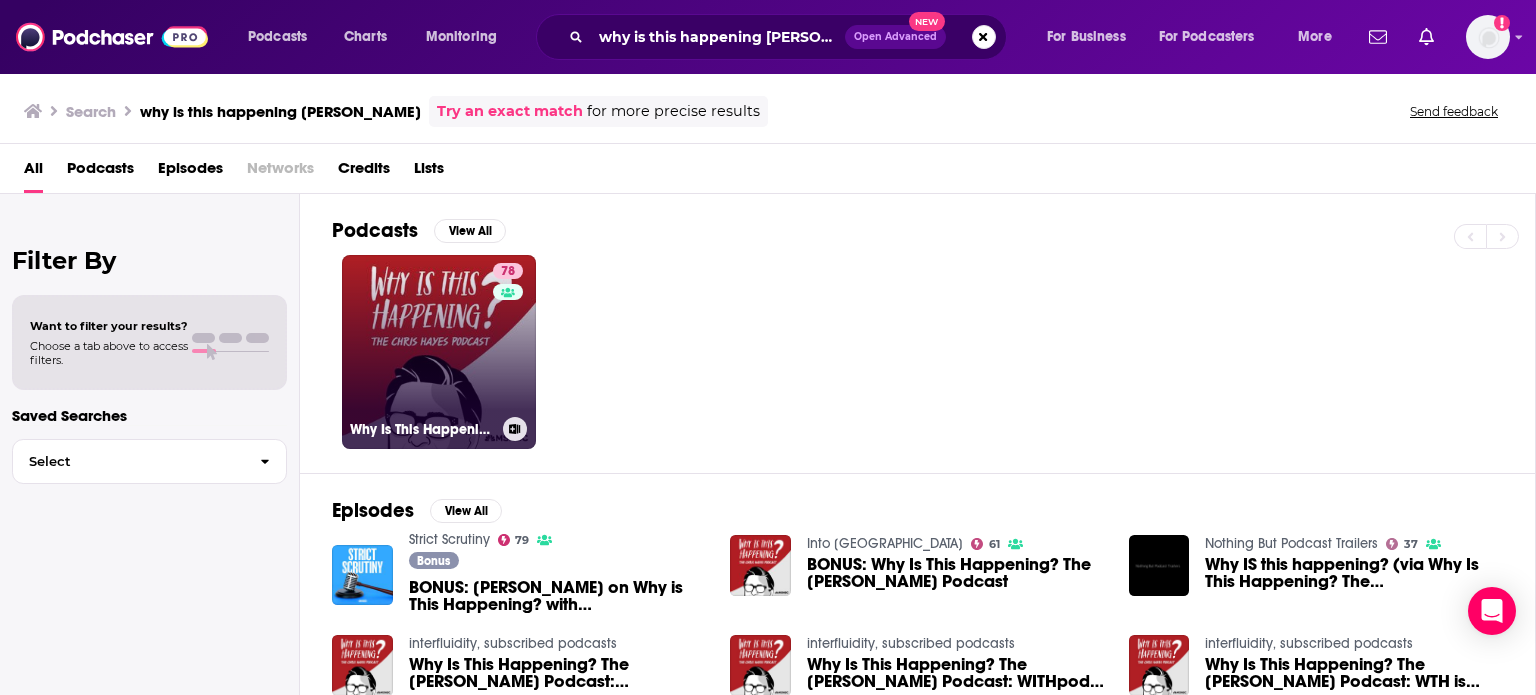 click on "78 Why Is This Happening? The [PERSON_NAME] Podcast" at bounding box center [439, 352] 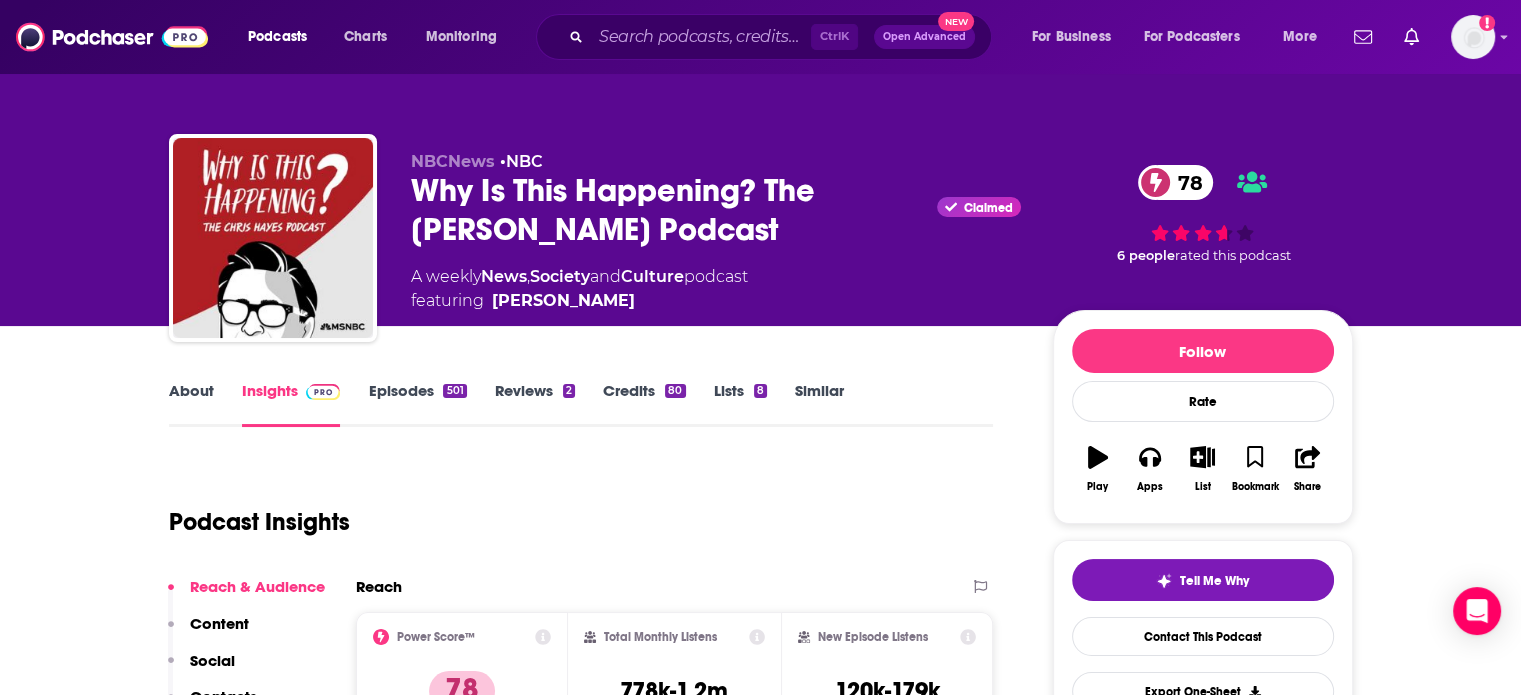 click on "Similar" at bounding box center [819, 404] 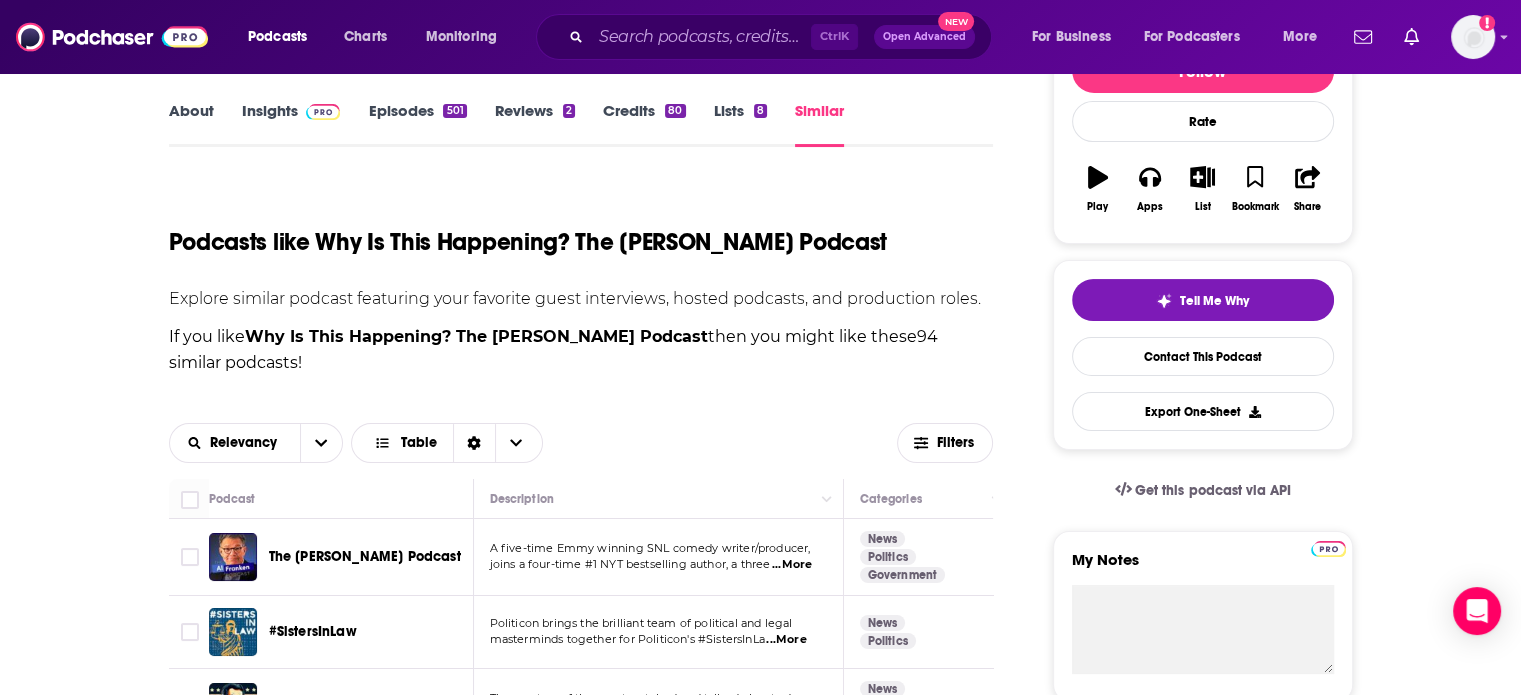 scroll, scrollTop: 0, scrollLeft: 0, axis: both 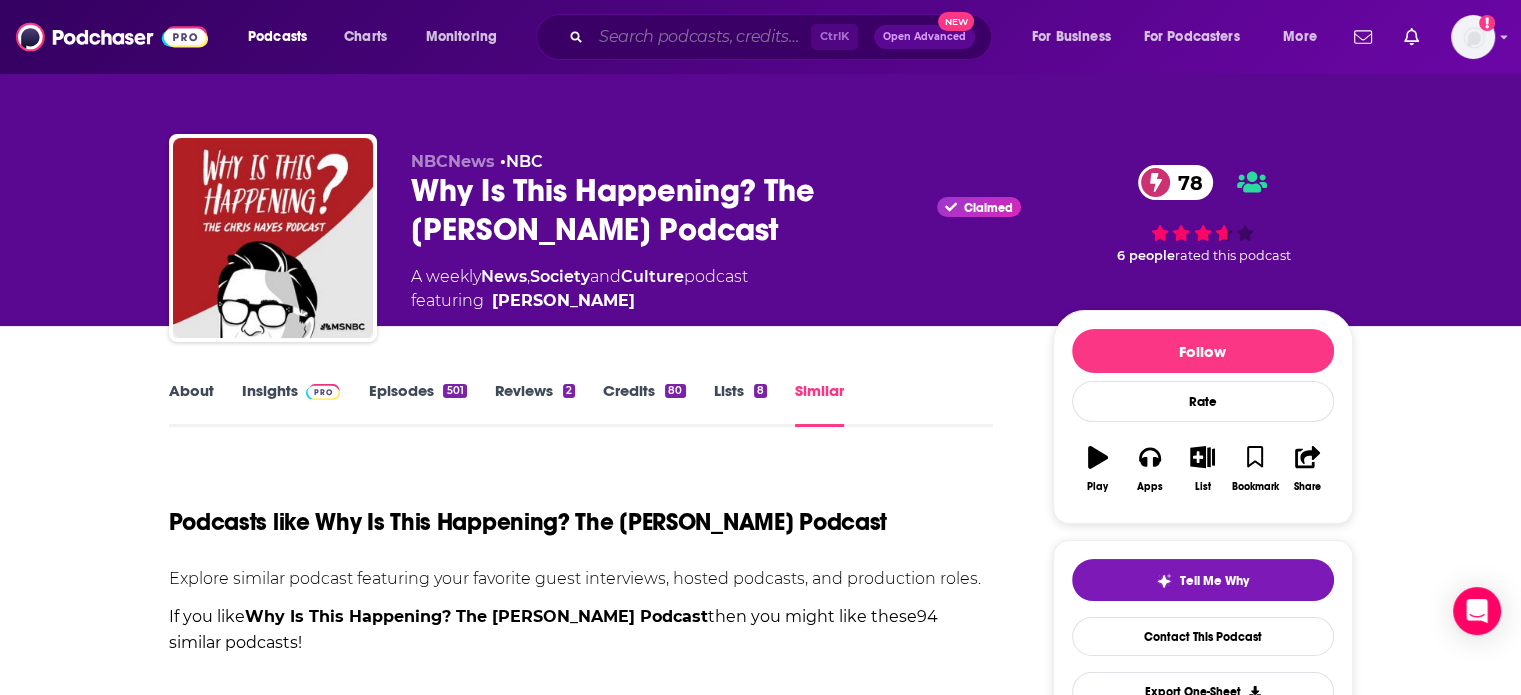 click at bounding box center [701, 37] 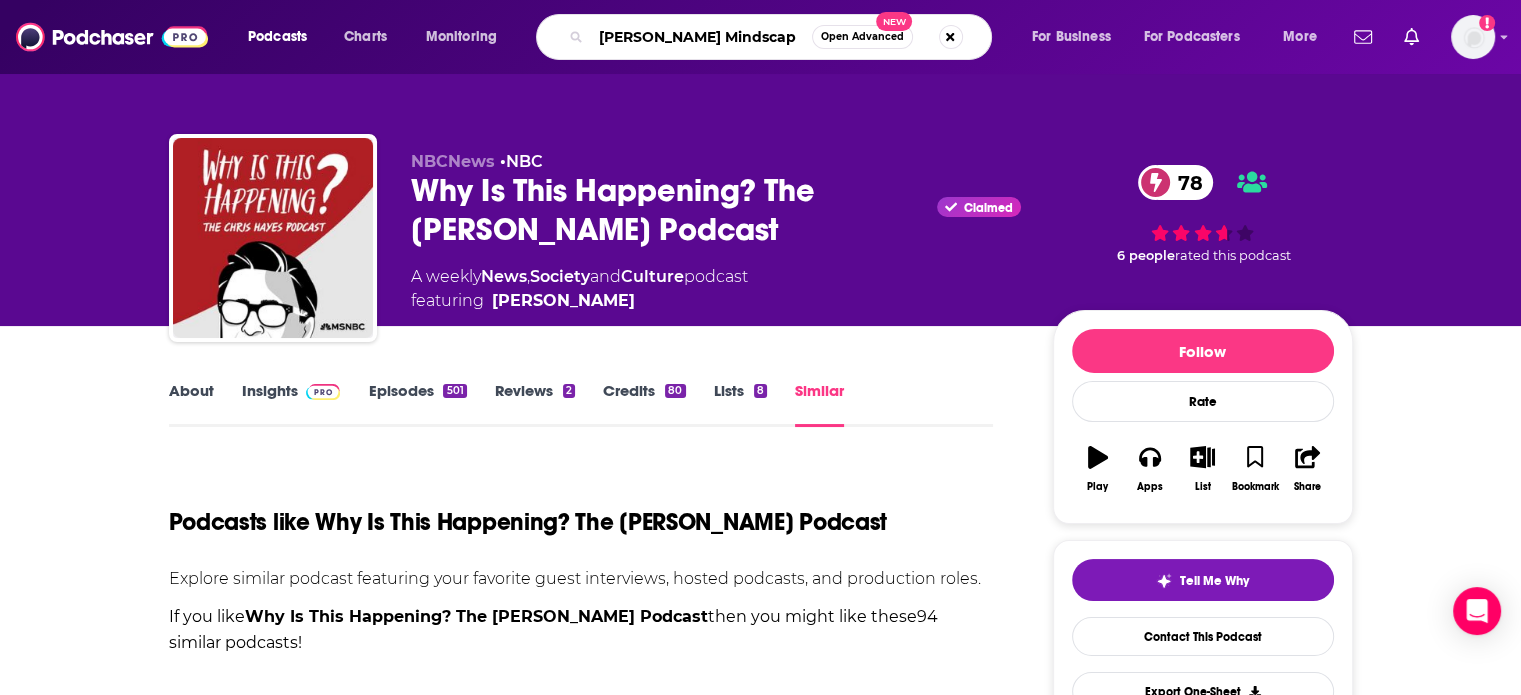 type on "[PERSON_NAME] Mindscape" 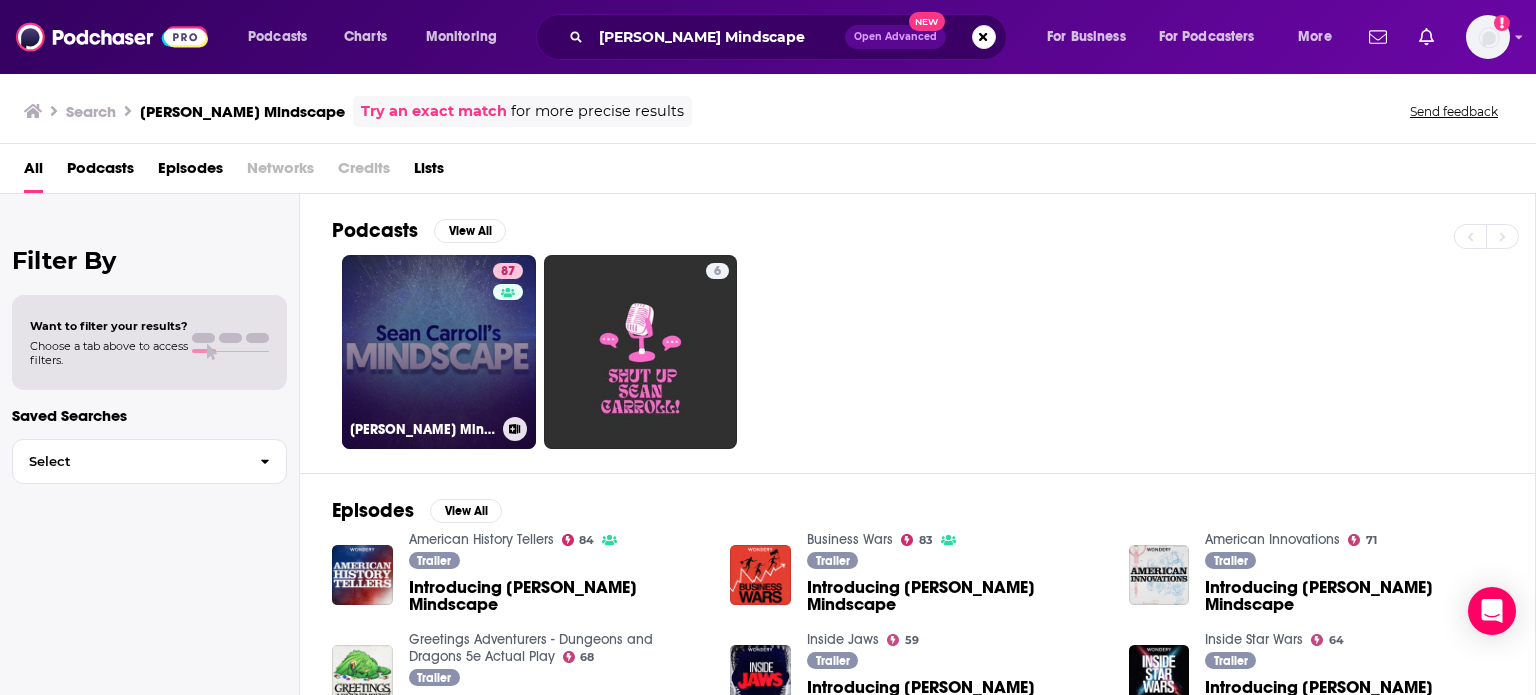 click on "87 [PERSON_NAME] Mindscape: Science, Society, Philosophy, Culture, Arts, and Ideas" at bounding box center (439, 352) 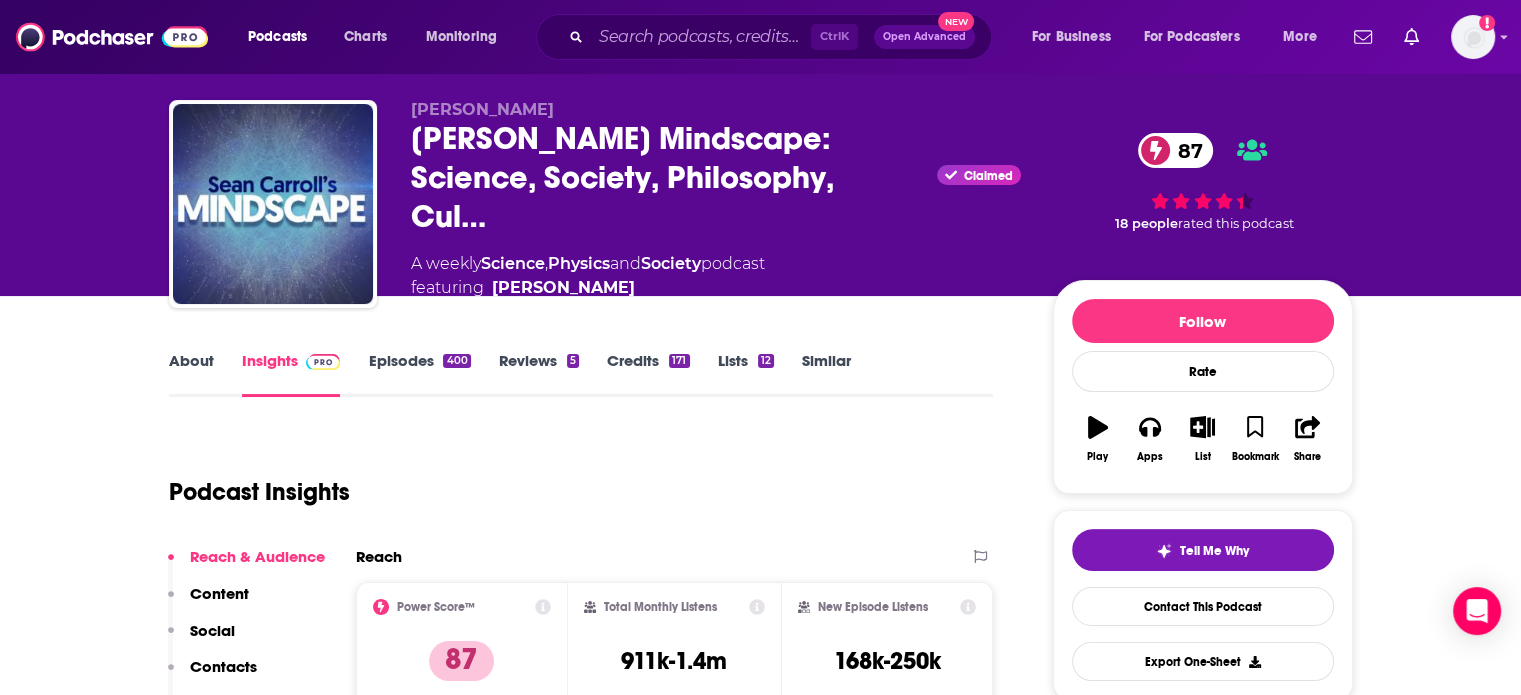 scroll, scrollTop: 0, scrollLeft: 0, axis: both 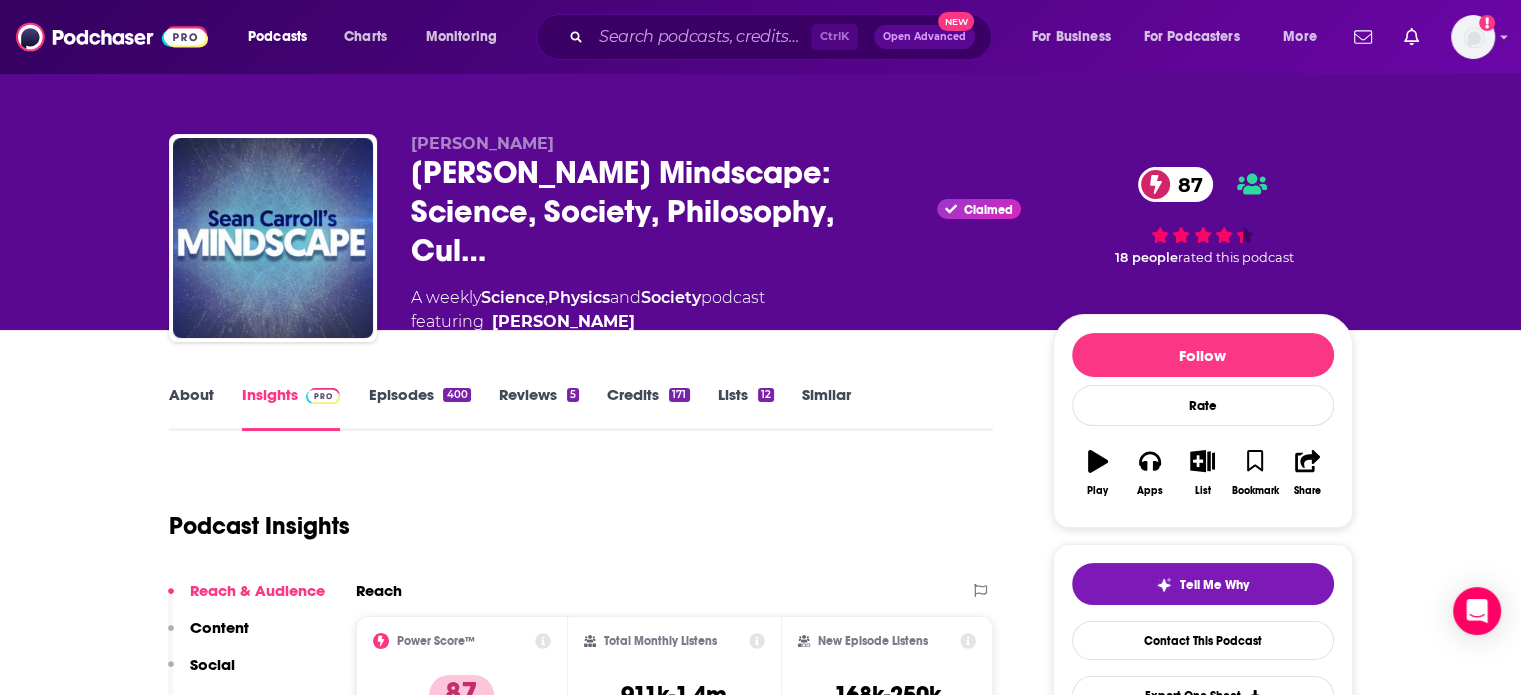 click on "Episodes 400" at bounding box center (419, 408) 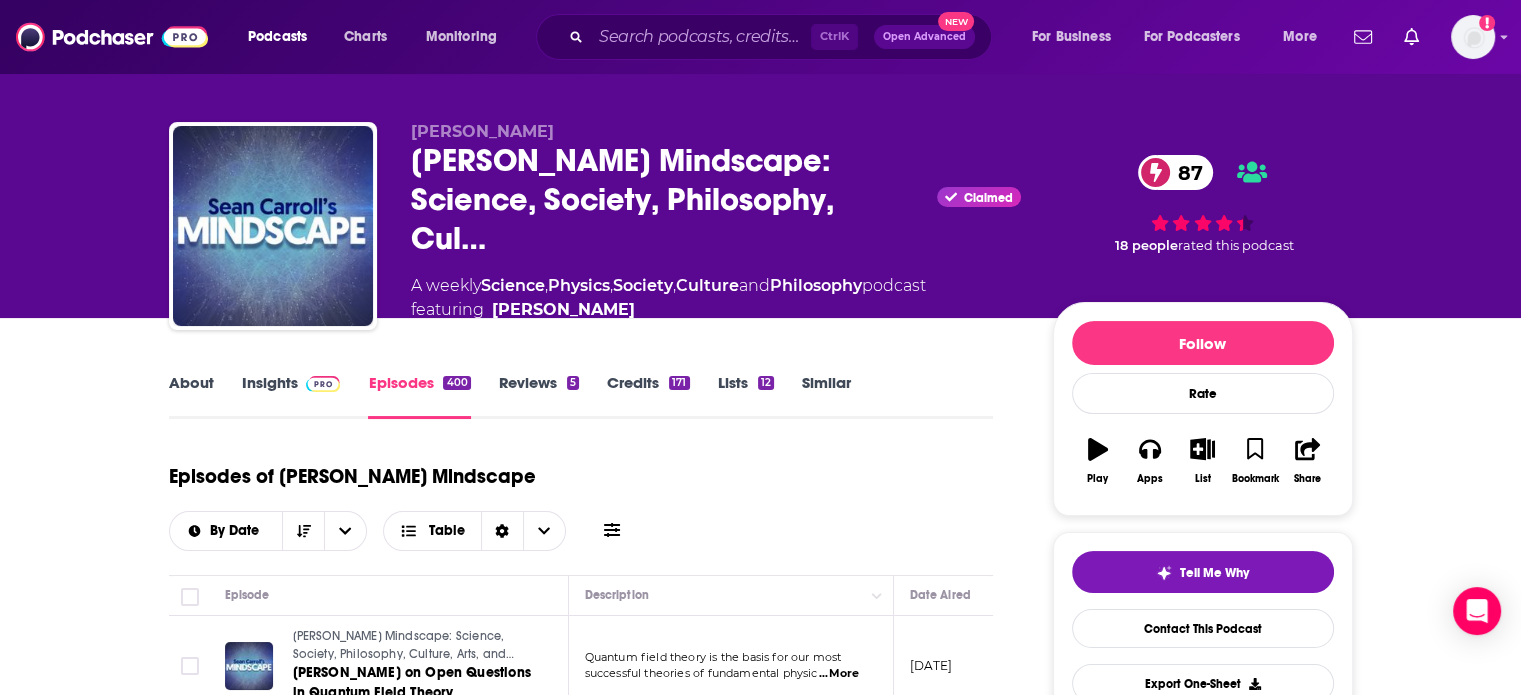 scroll, scrollTop: 0, scrollLeft: 0, axis: both 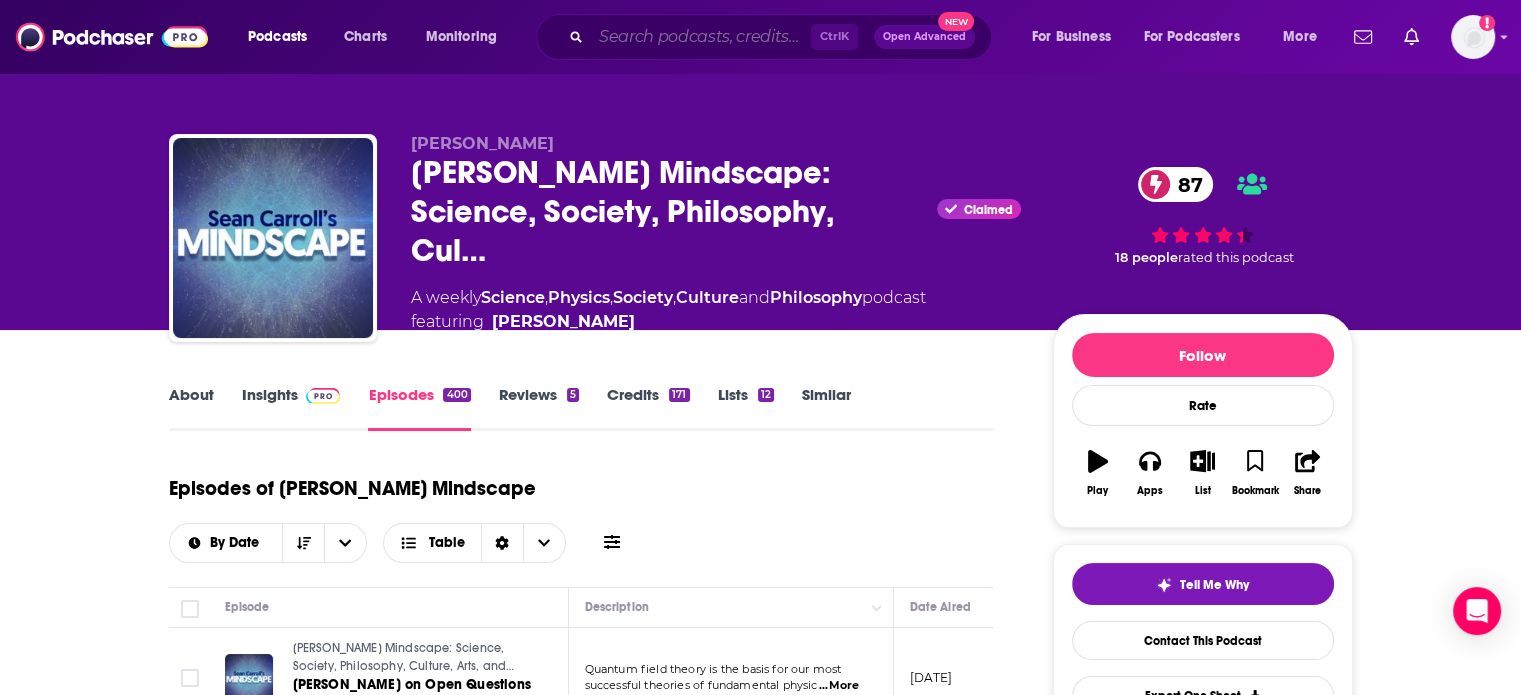 click at bounding box center [701, 37] 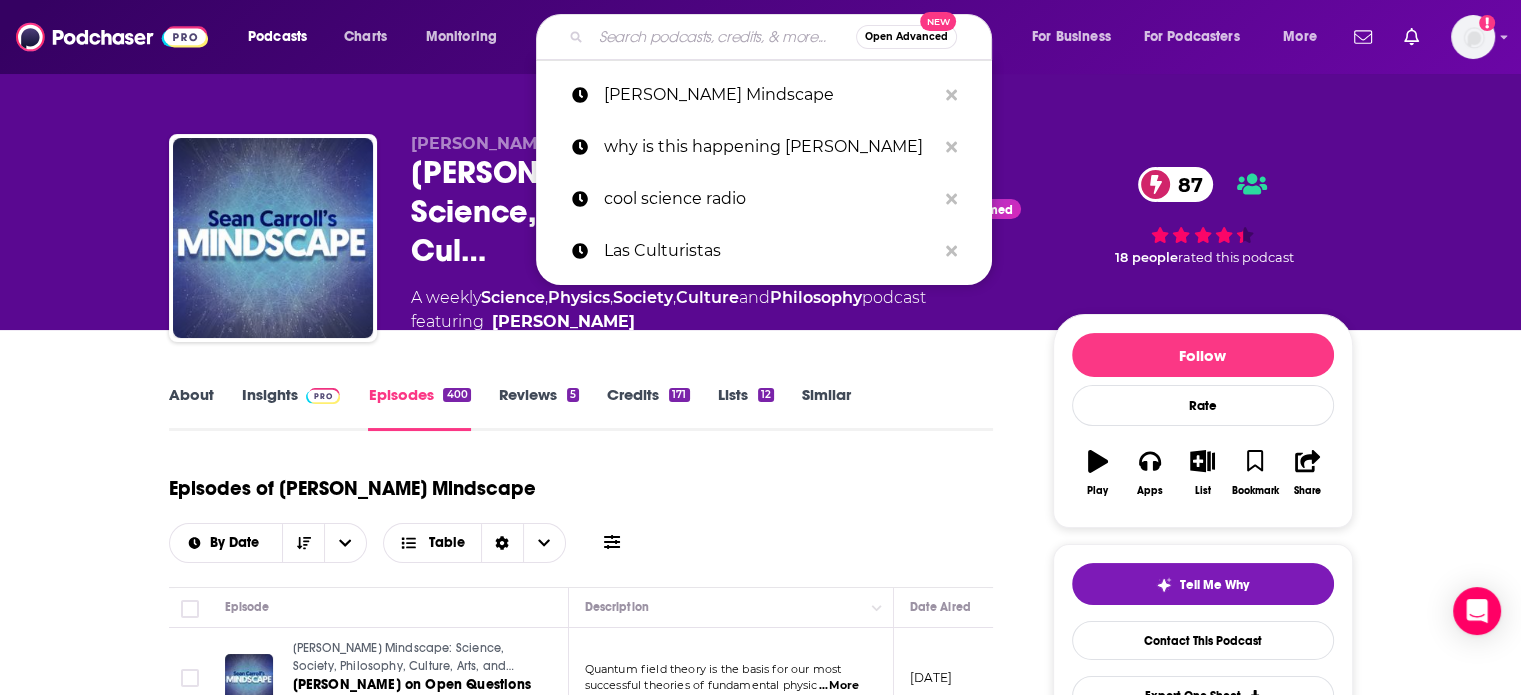 click at bounding box center (723, 37) 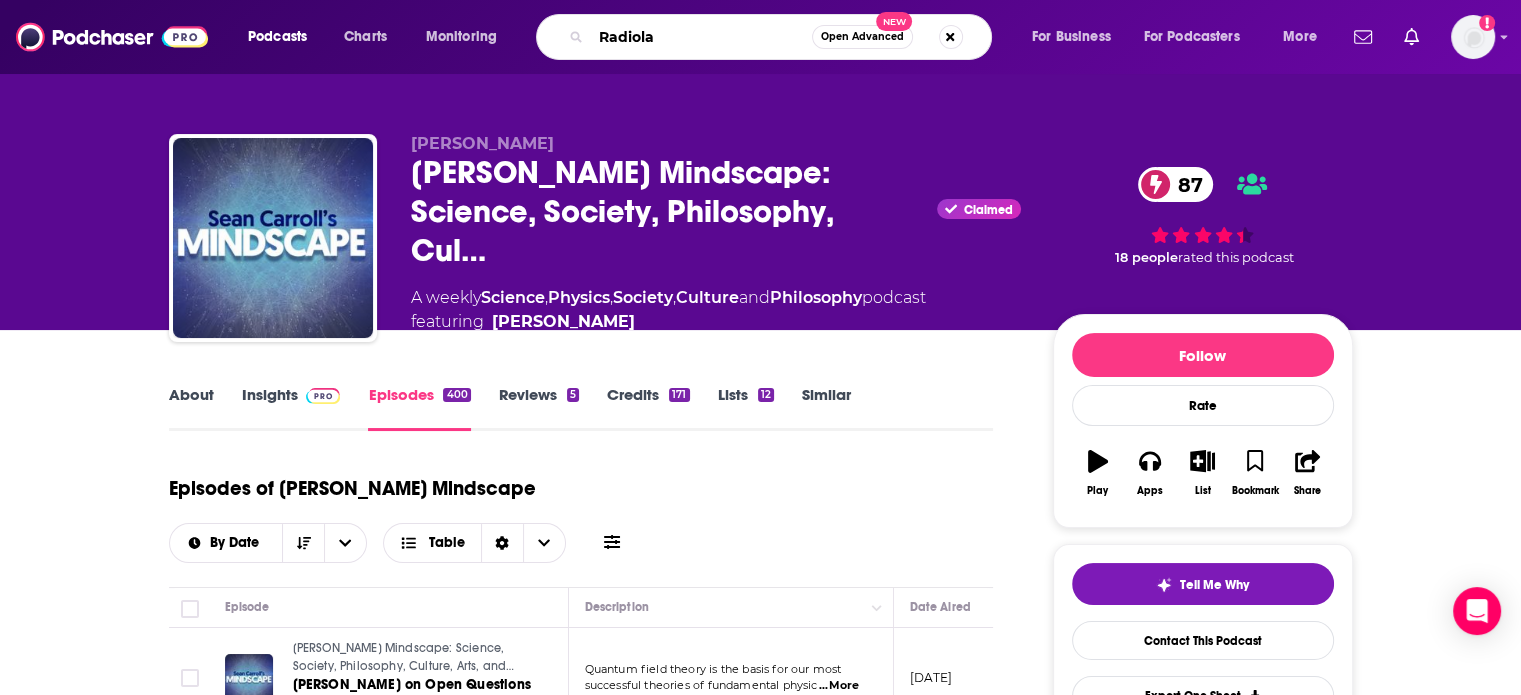 type on "Radiolab" 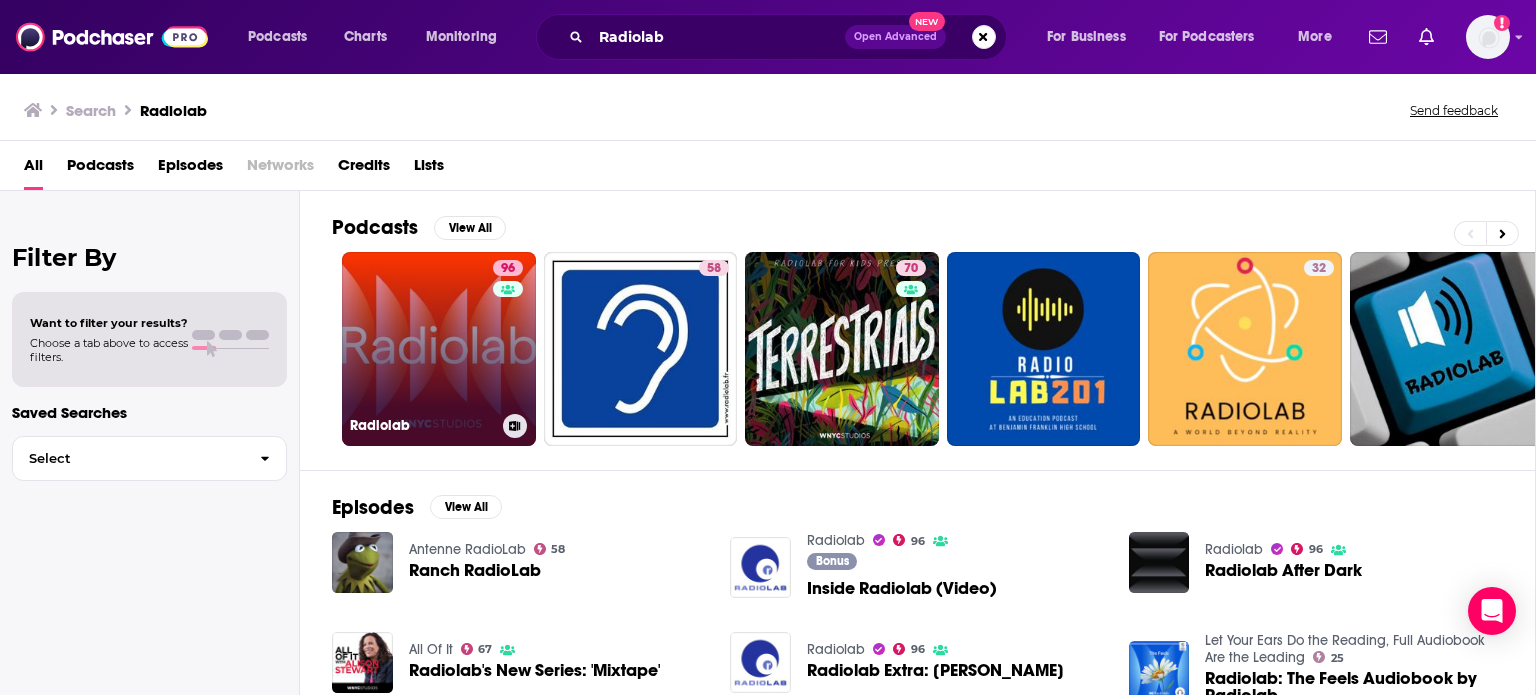 click on "96 Radiolab" at bounding box center (439, 349) 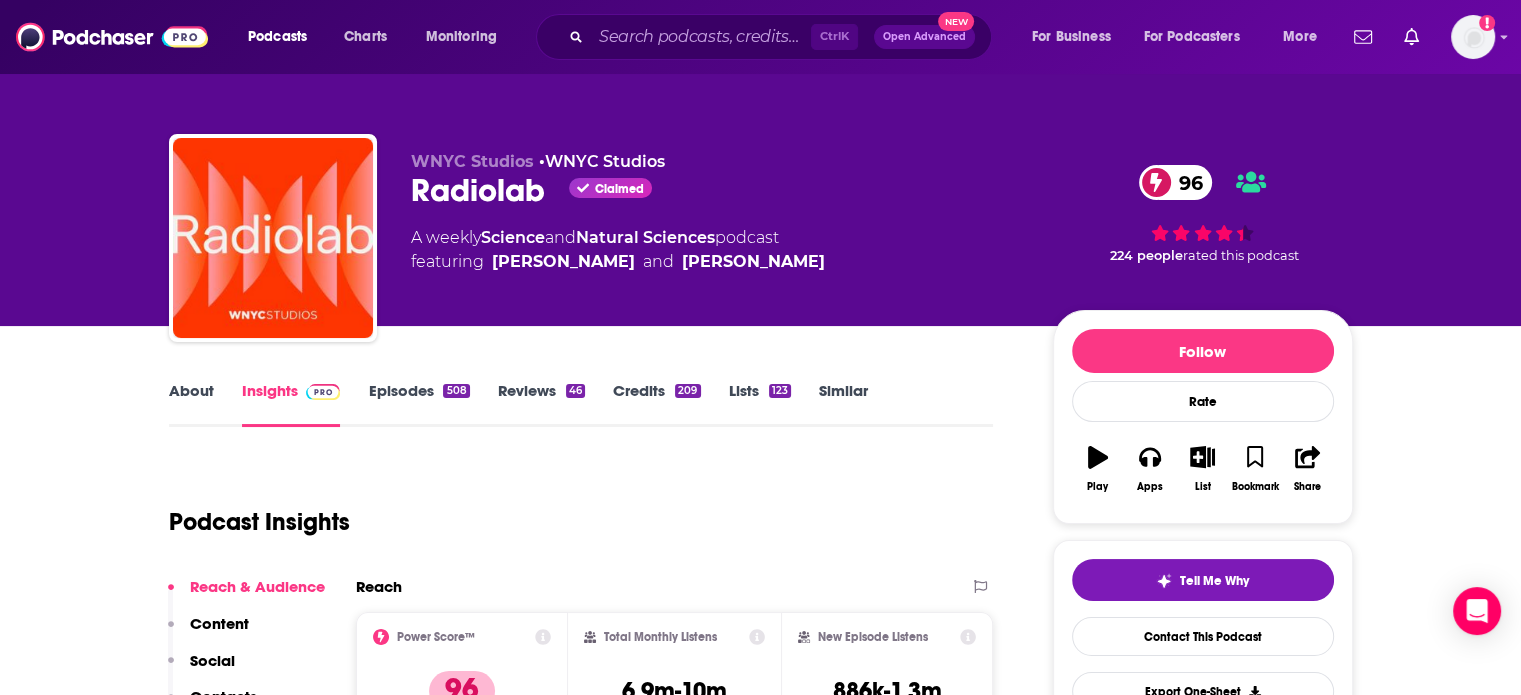 click on "Similar" at bounding box center [843, 404] 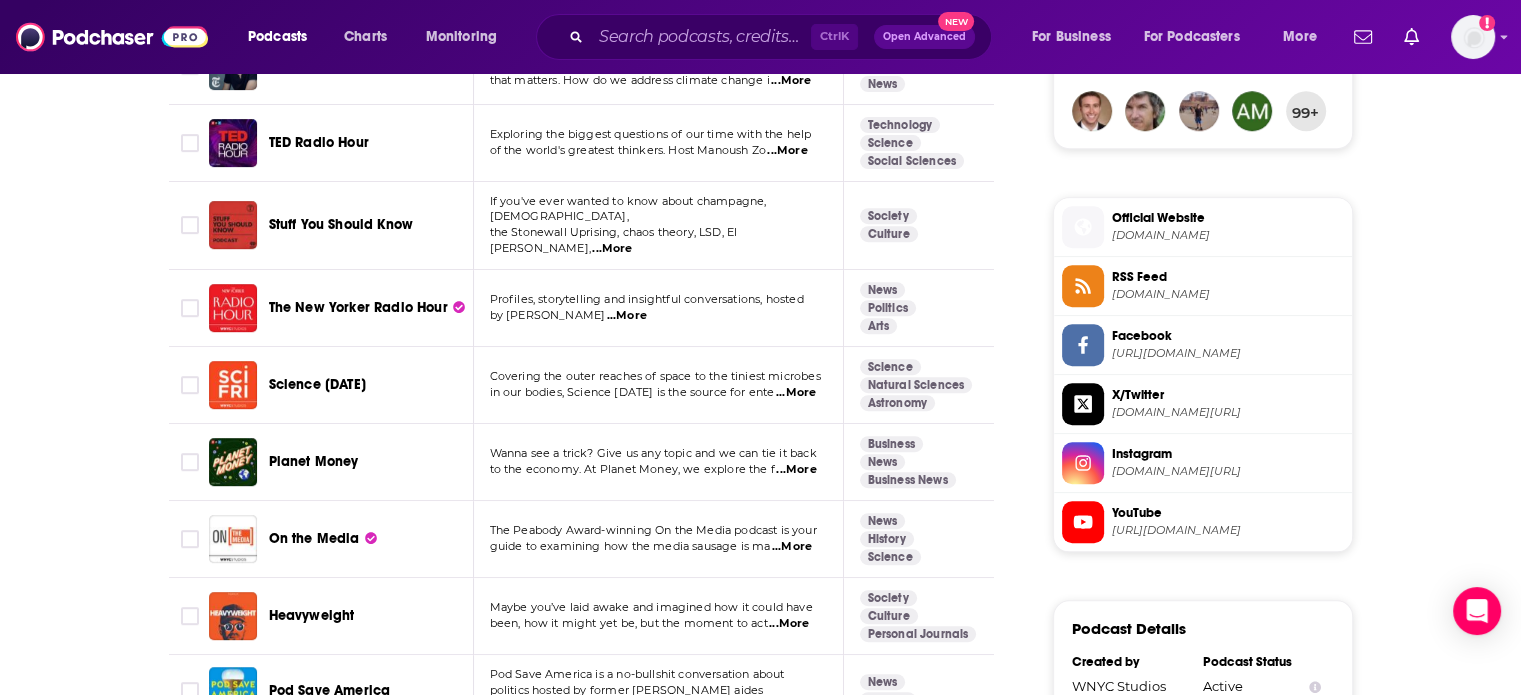 scroll, scrollTop: 1700, scrollLeft: 0, axis: vertical 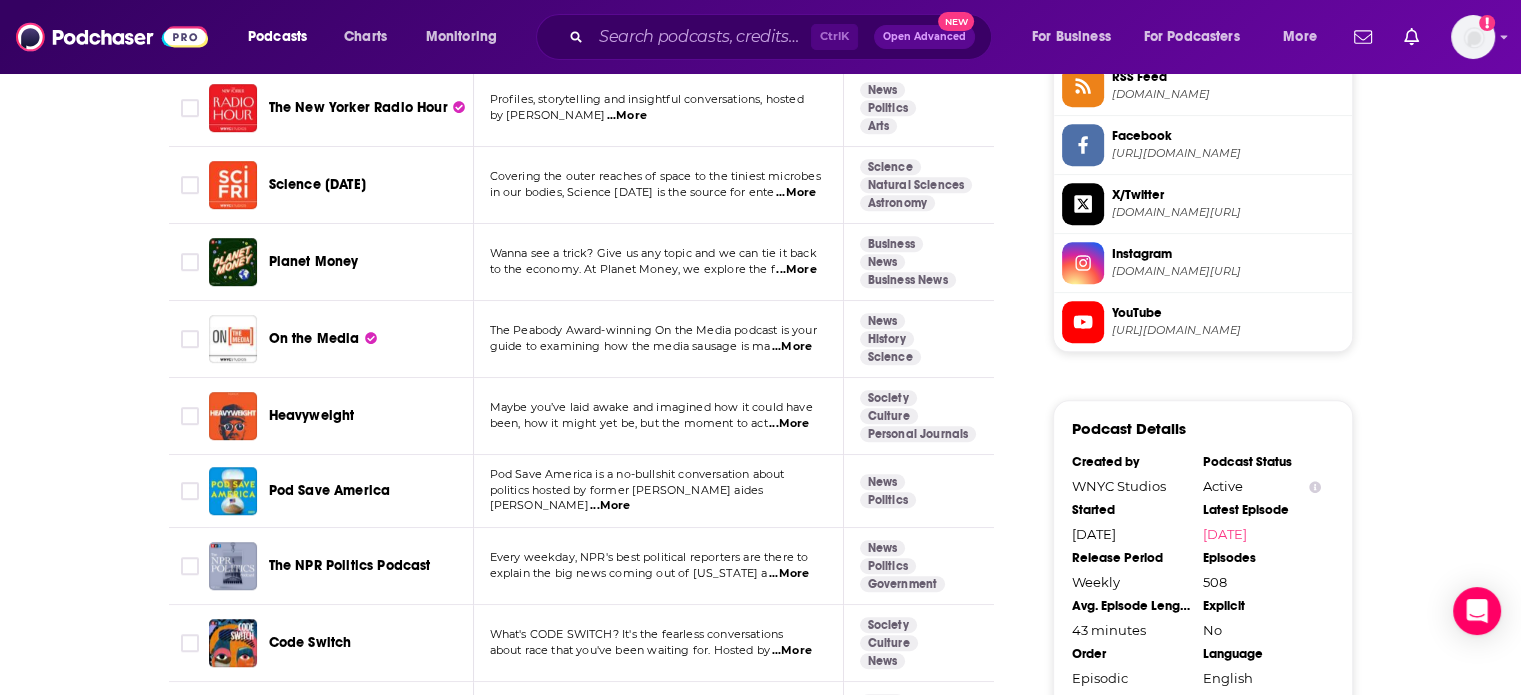 click on "...More" at bounding box center [789, 424] 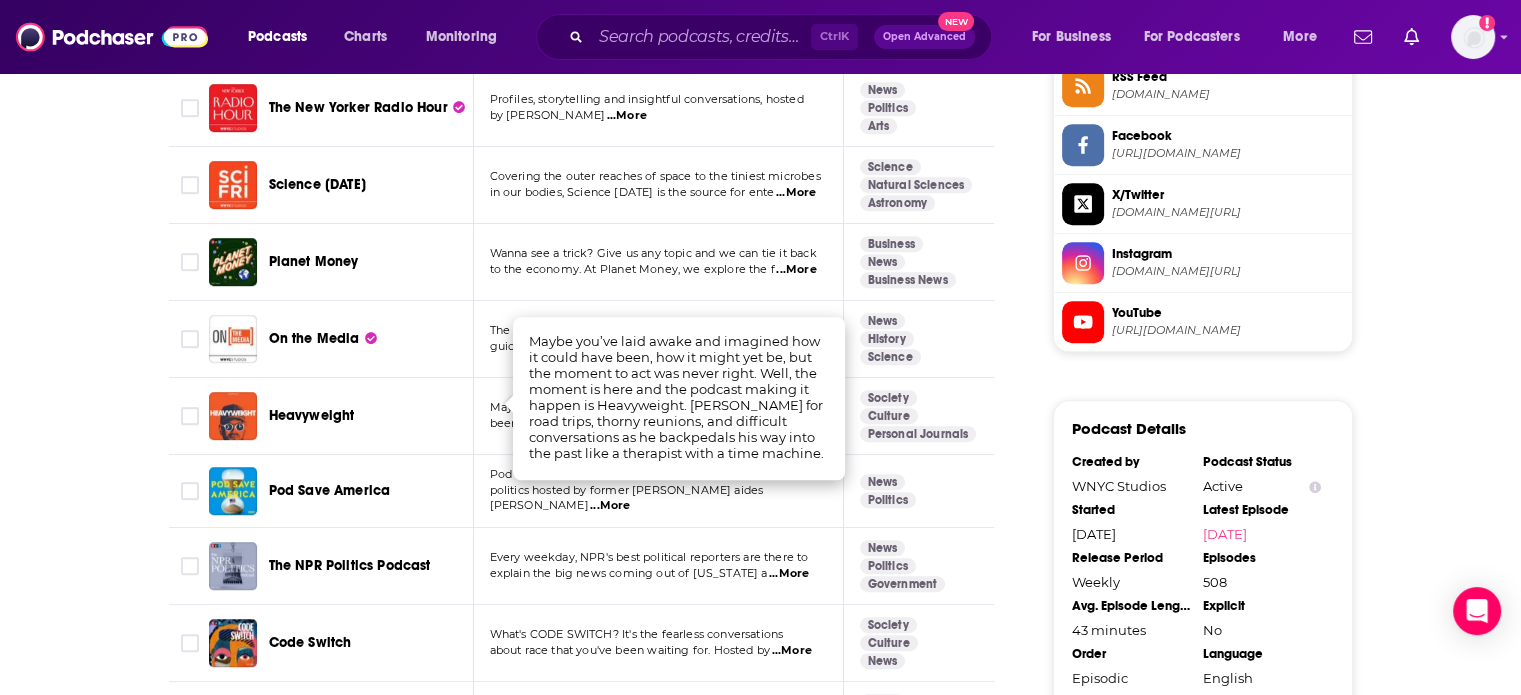 click on "Heavyweight" at bounding box center (341, 416) 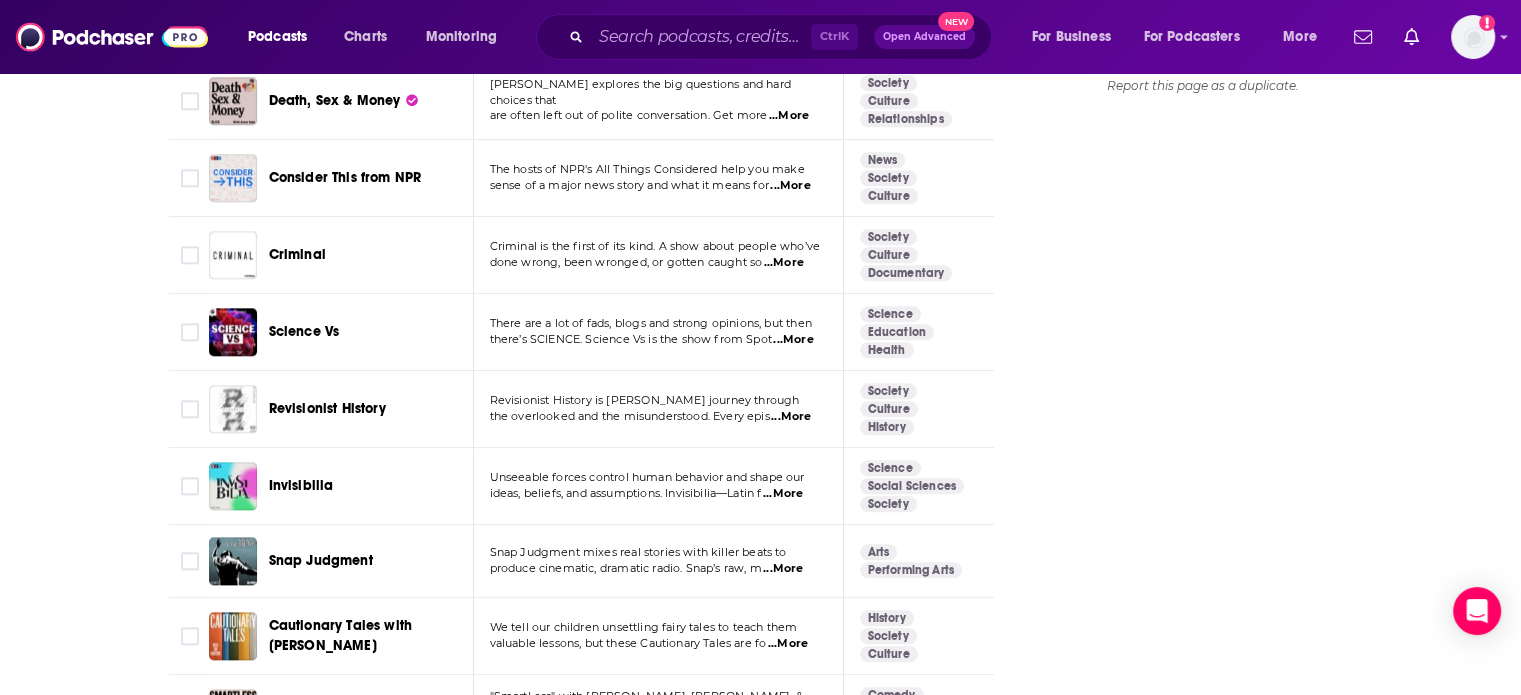 scroll, scrollTop: 2800, scrollLeft: 0, axis: vertical 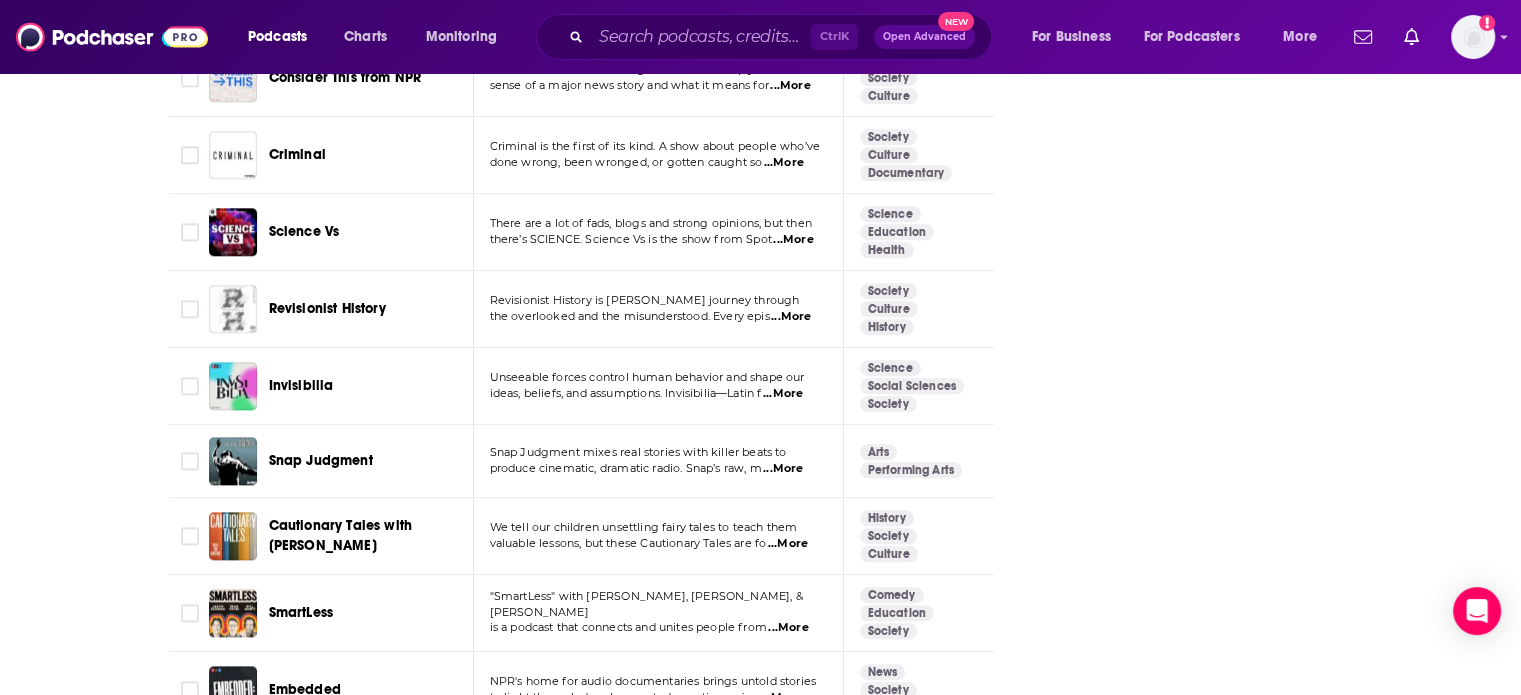 click on "...More" at bounding box center [783, 394] 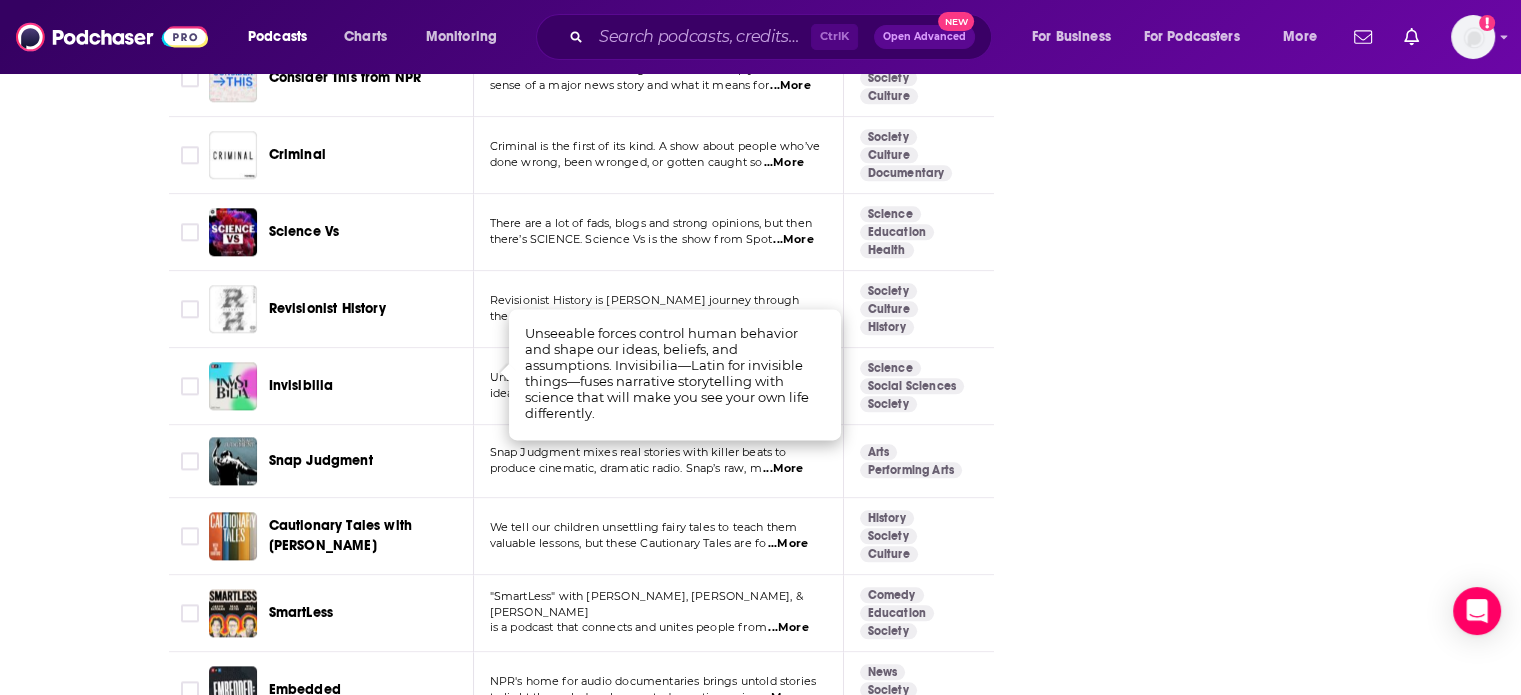 click on "Invisibilia" at bounding box center [341, 386] 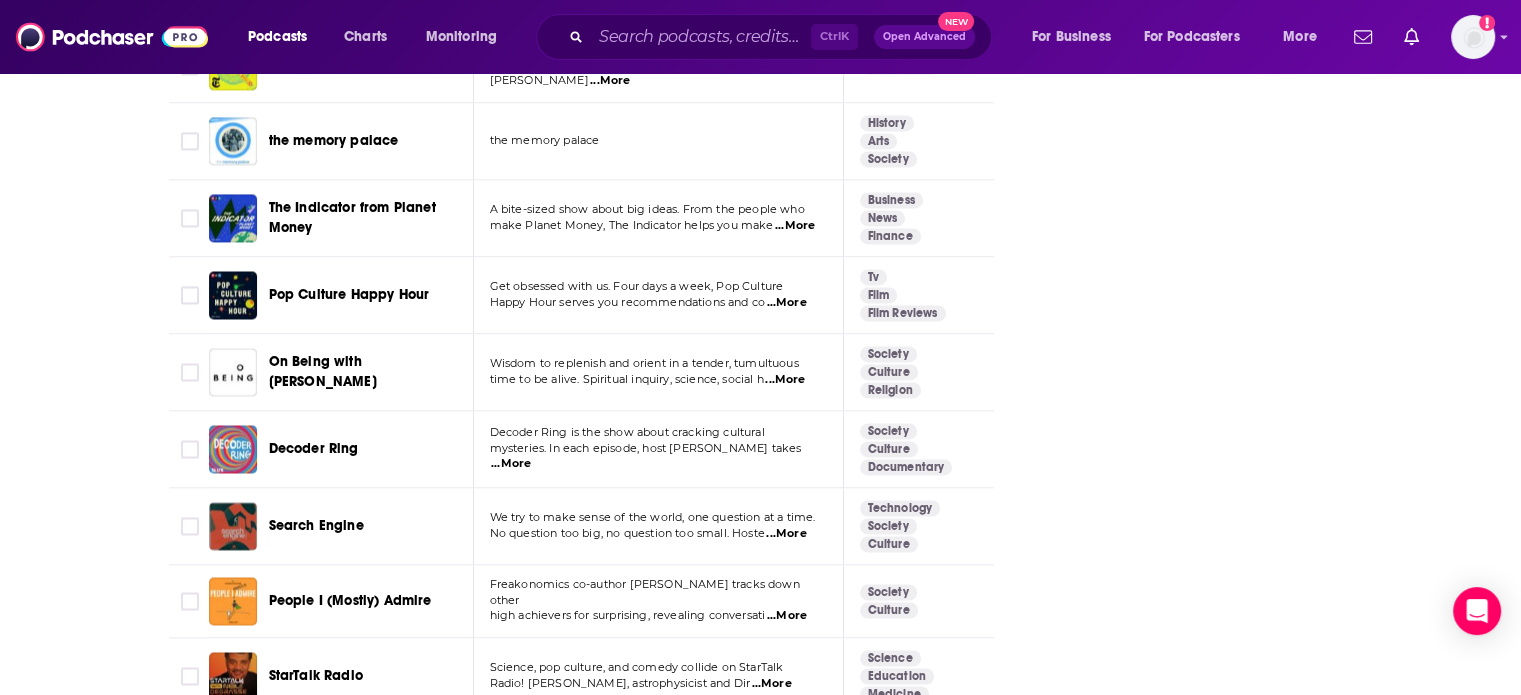 scroll, scrollTop: 3800, scrollLeft: 0, axis: vertical 